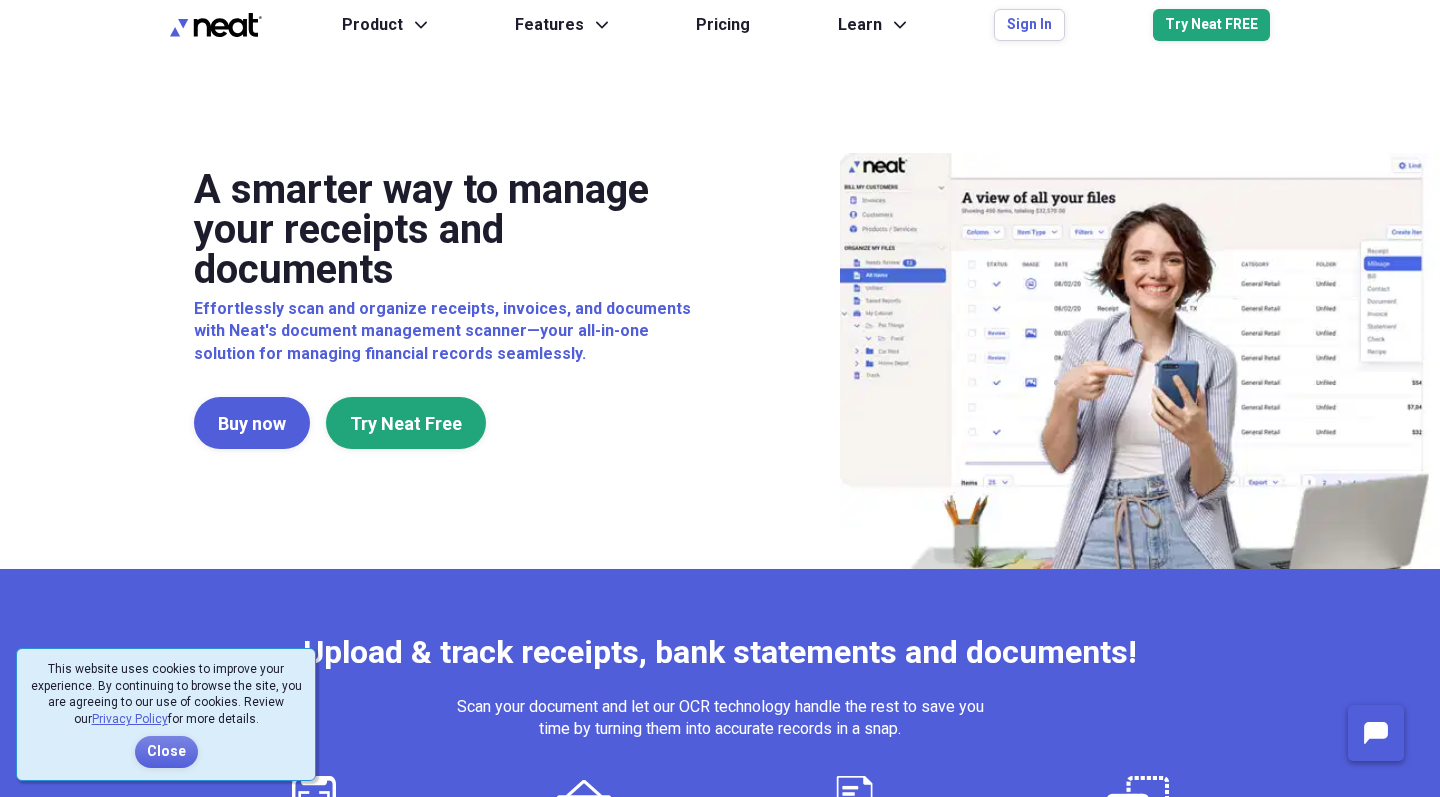scroll, scrollTop: 0, scrollLeft: 0, axis: both 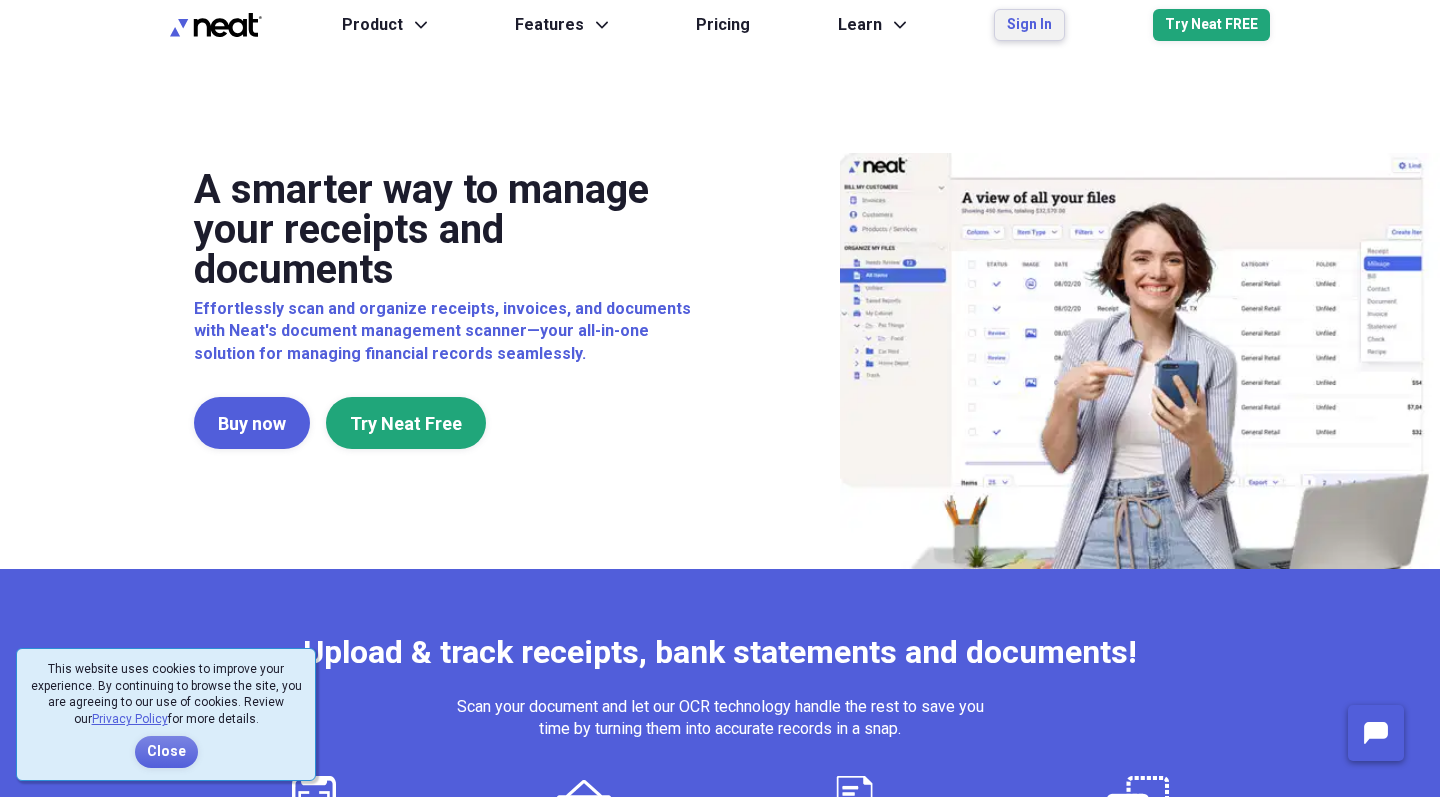 click on "Sign In" at bounding box center [1029, 25] 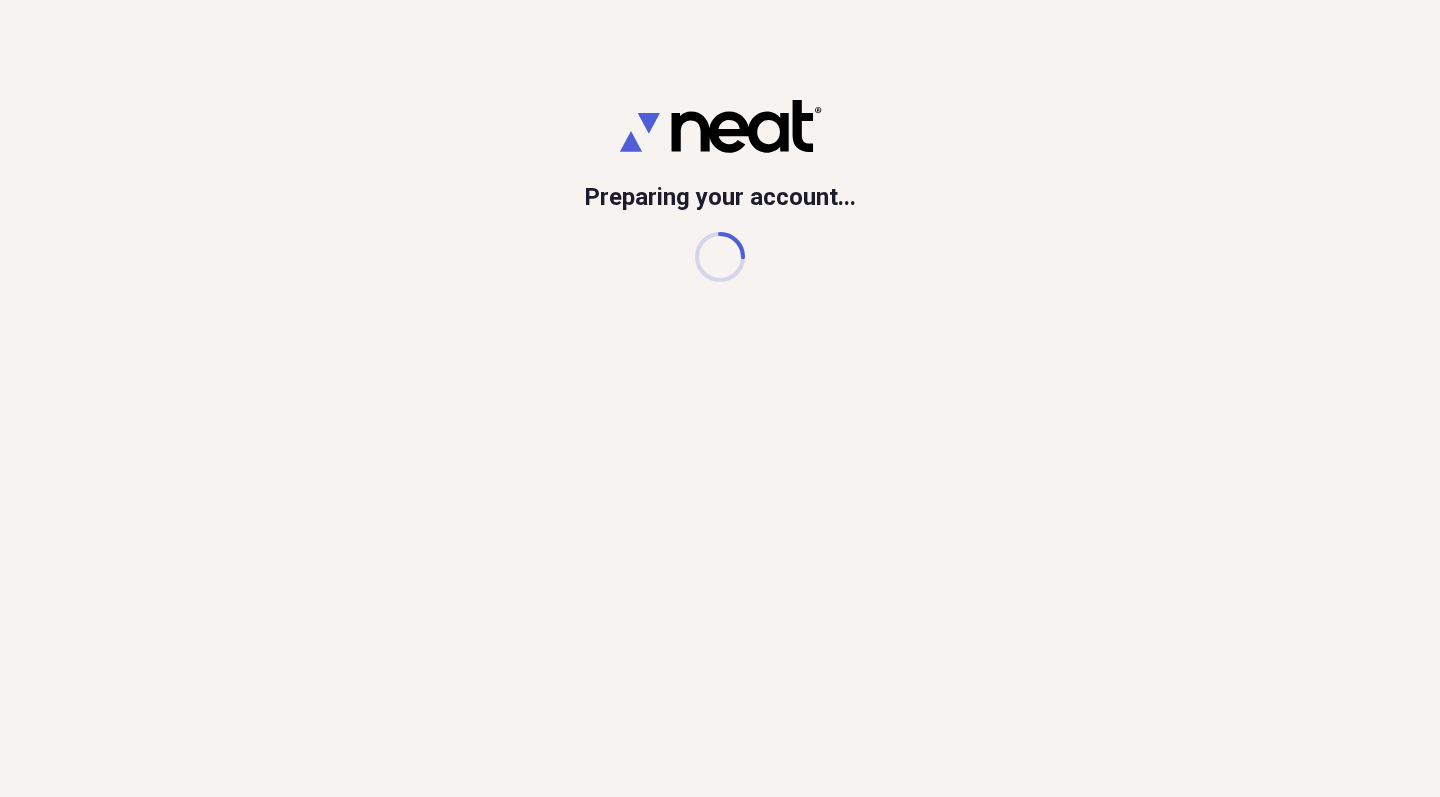 scroll, scrollTop: 0, scrollLeft: 0, axis: both 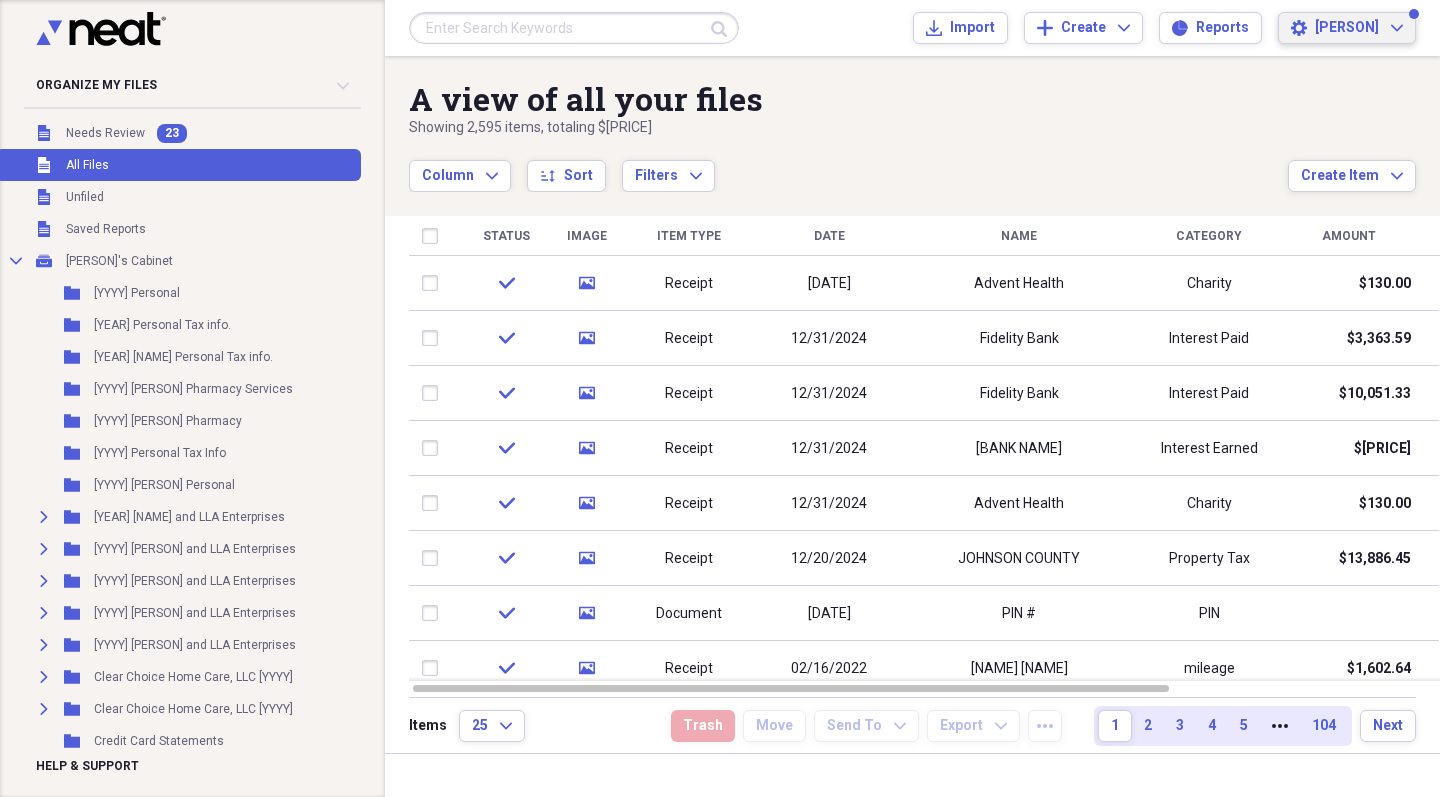 click on "Expand" 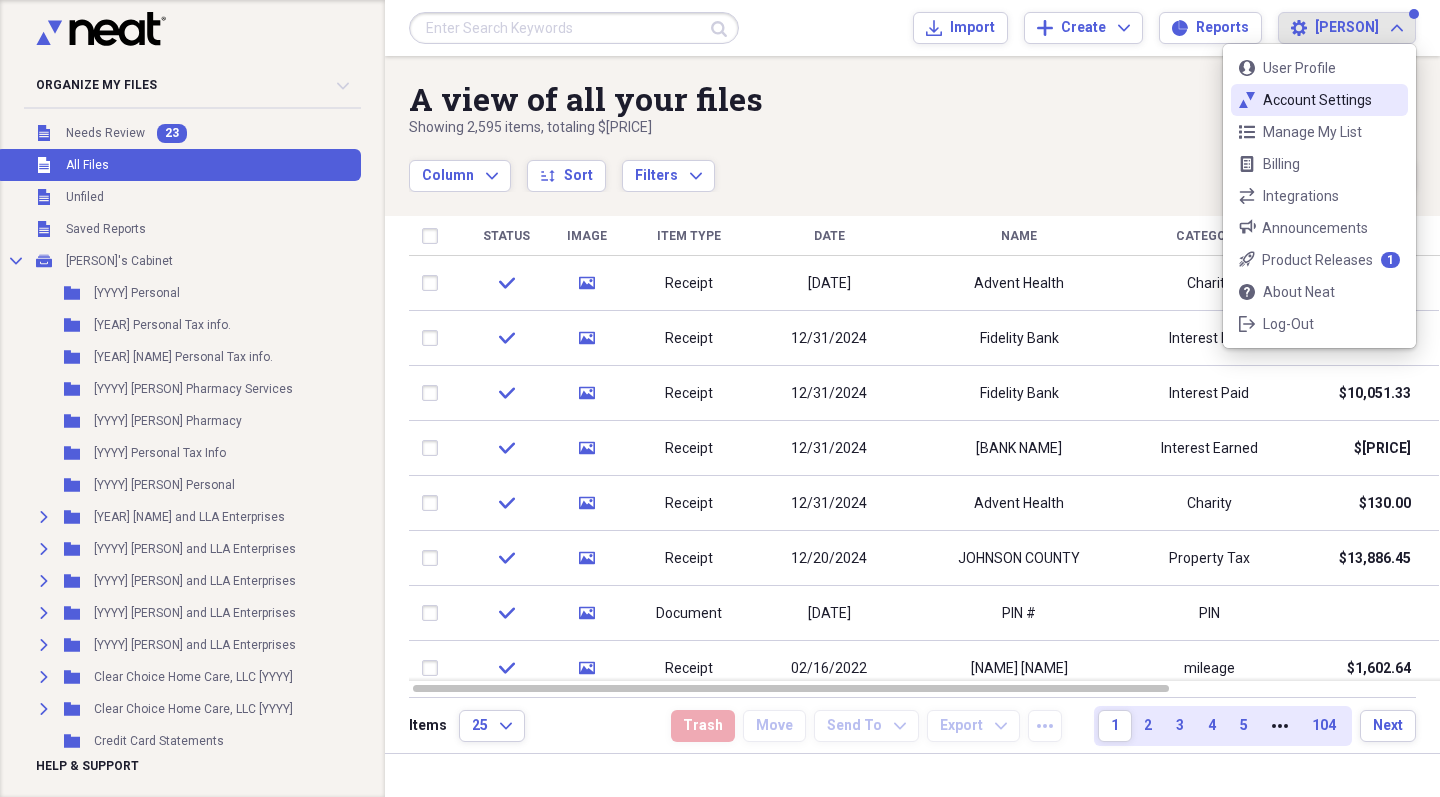click on "Account Settings" at bounding box center (1319, 100) 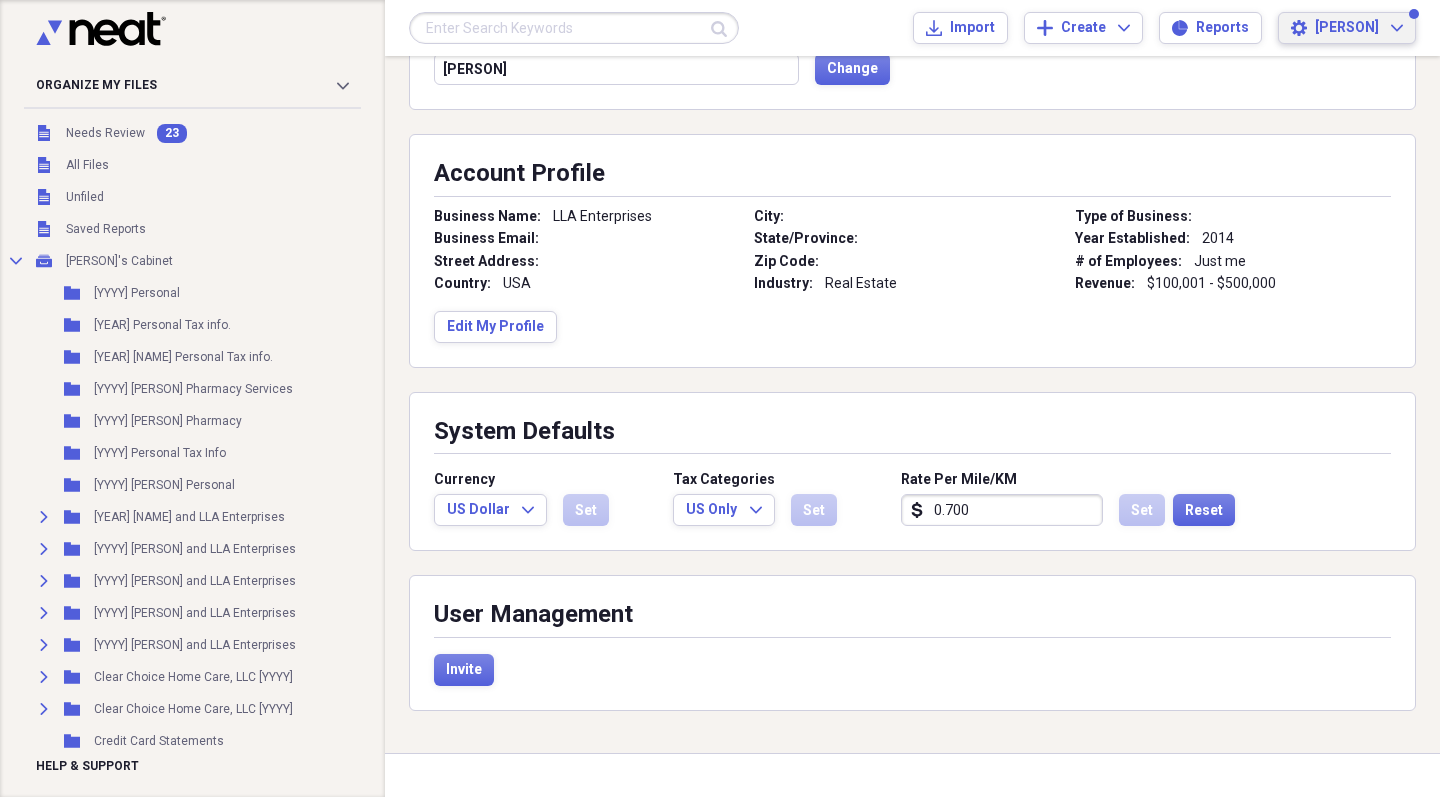 scroll, scrollTop: 167, scrollLeft: 0, axis: vertical 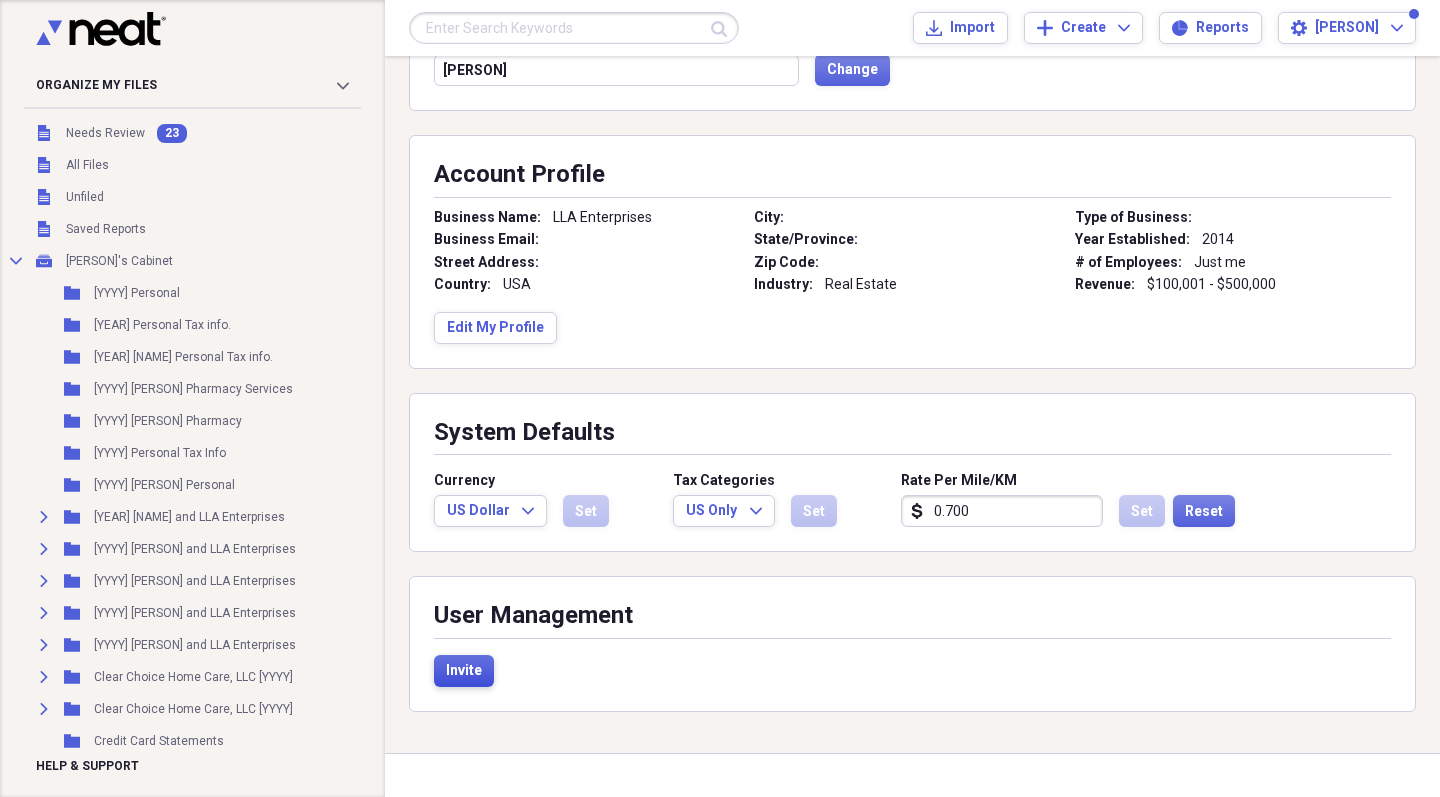 click on "Invite" at bounding box center (464, 671) 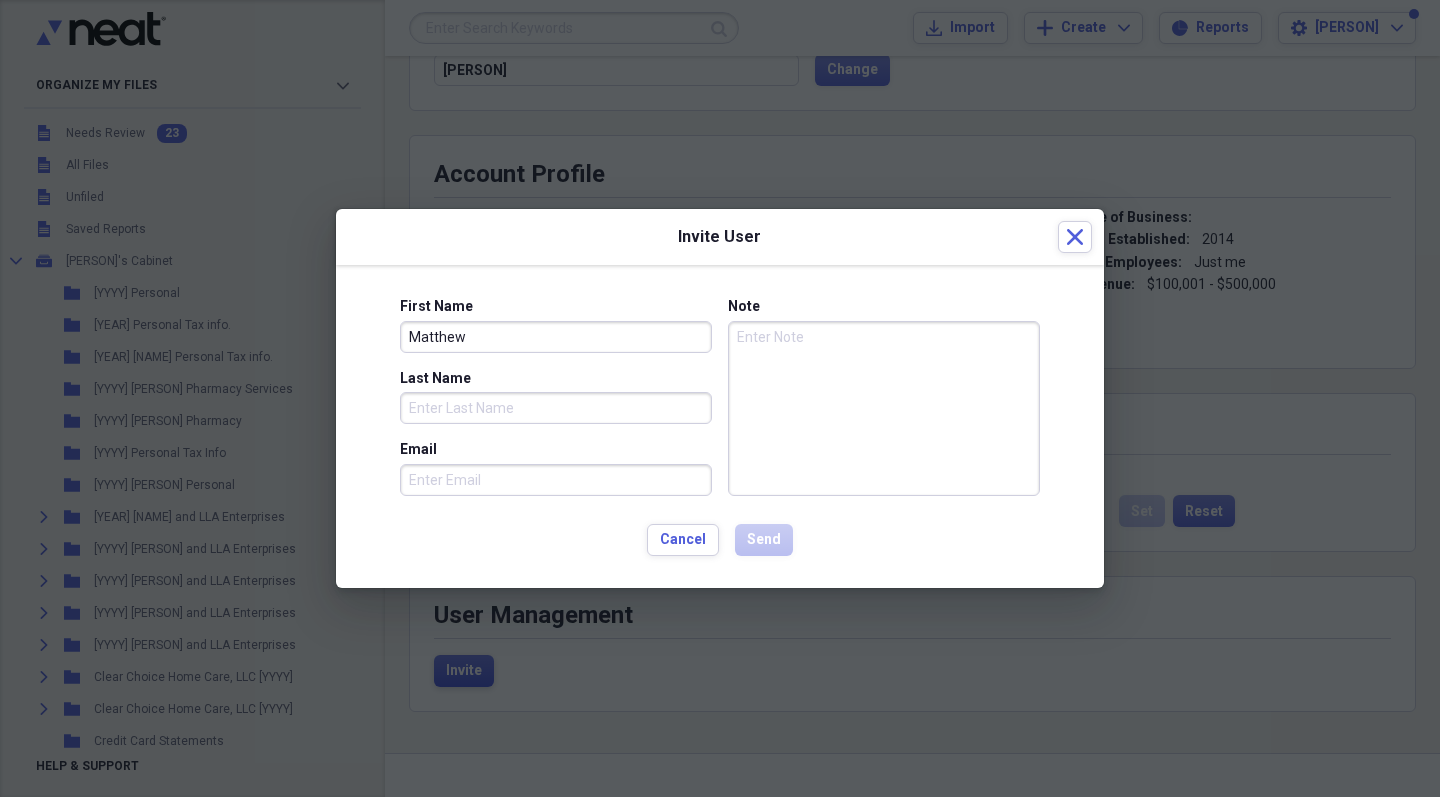 type on "Matthew" 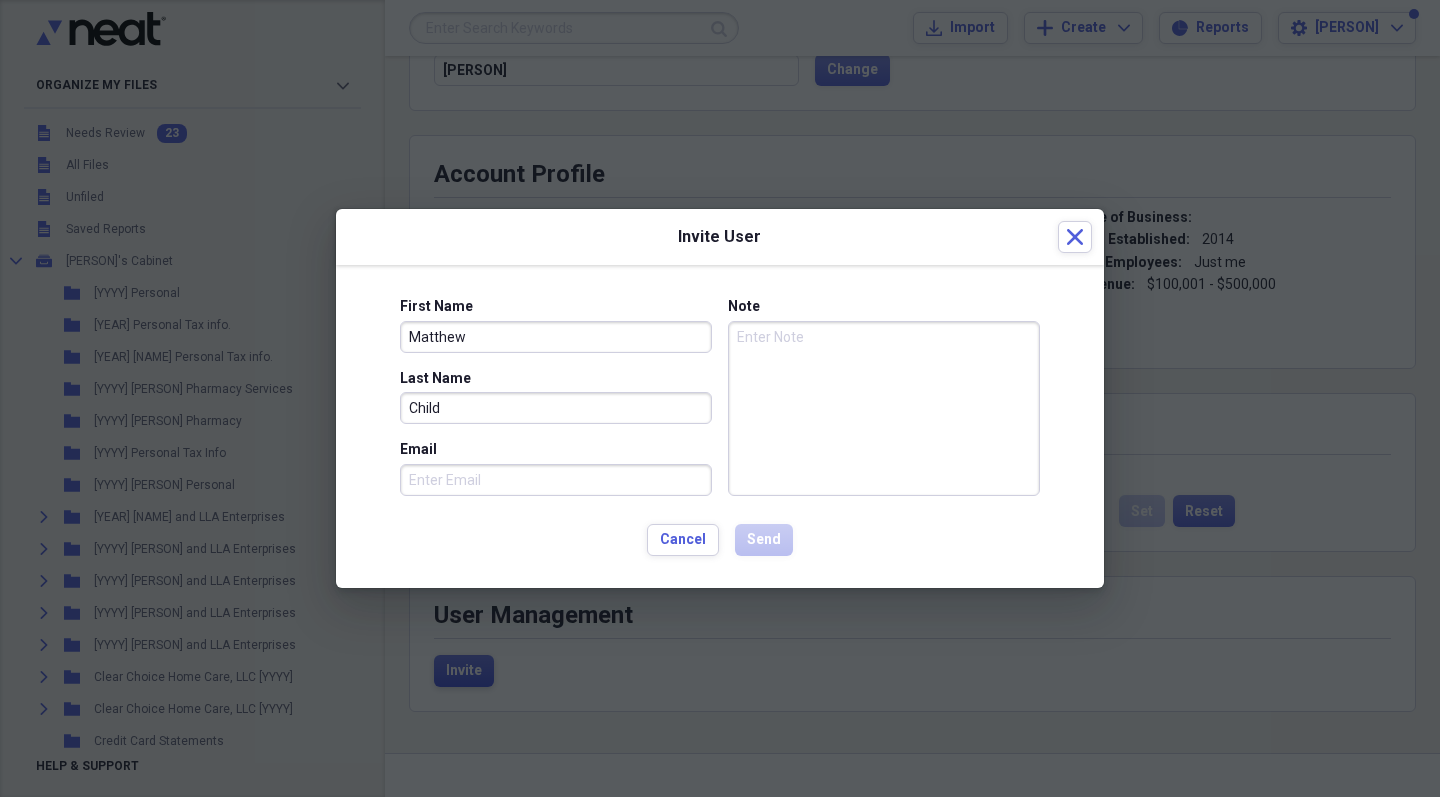 type on "Child" 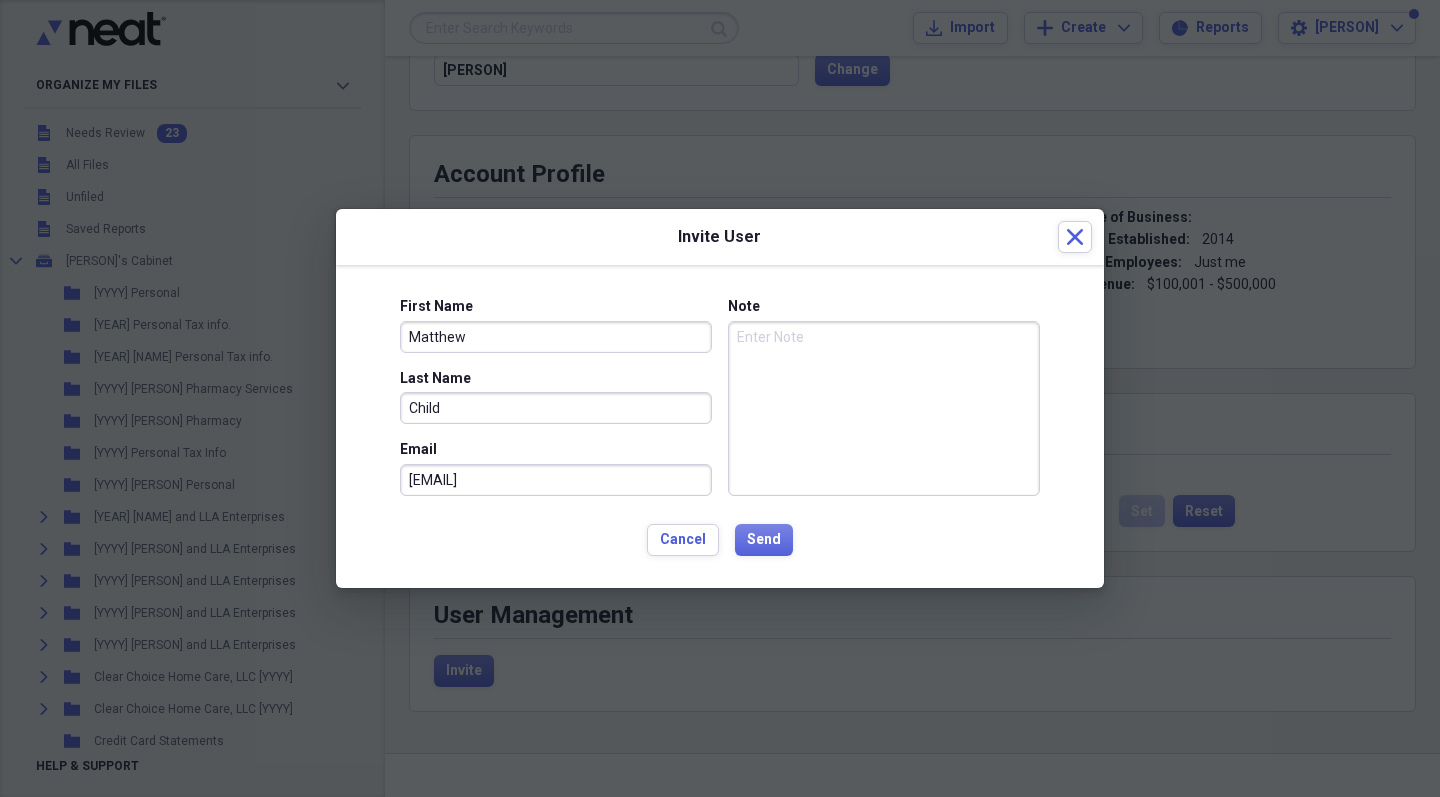 type on "[EMAIL]" 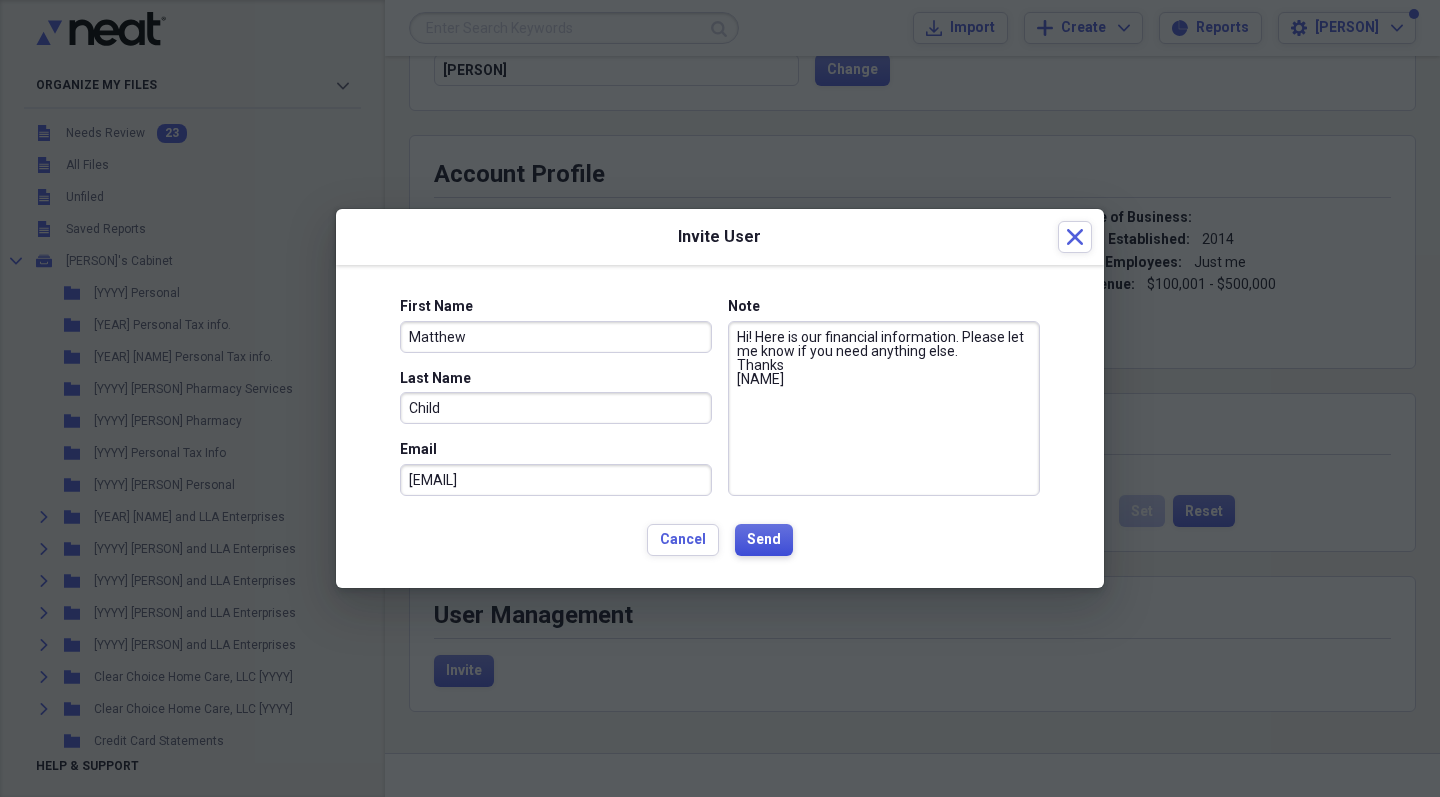 type on "Hi! Here is our financial information. Please let me know if you need anything else.
Thanks
[NAME]" 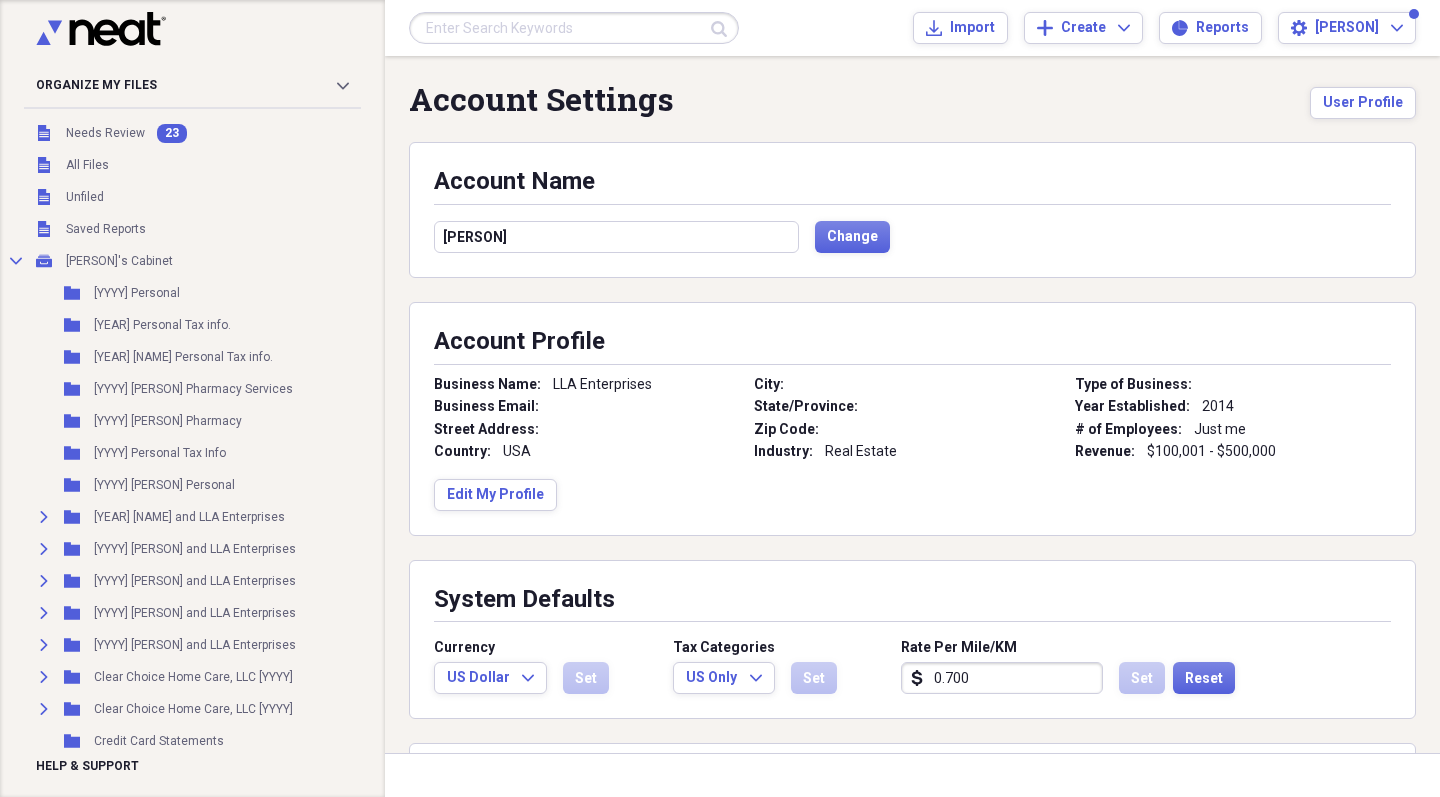scroll, scrollTop: 0, scrollLeft: 0, axis: both 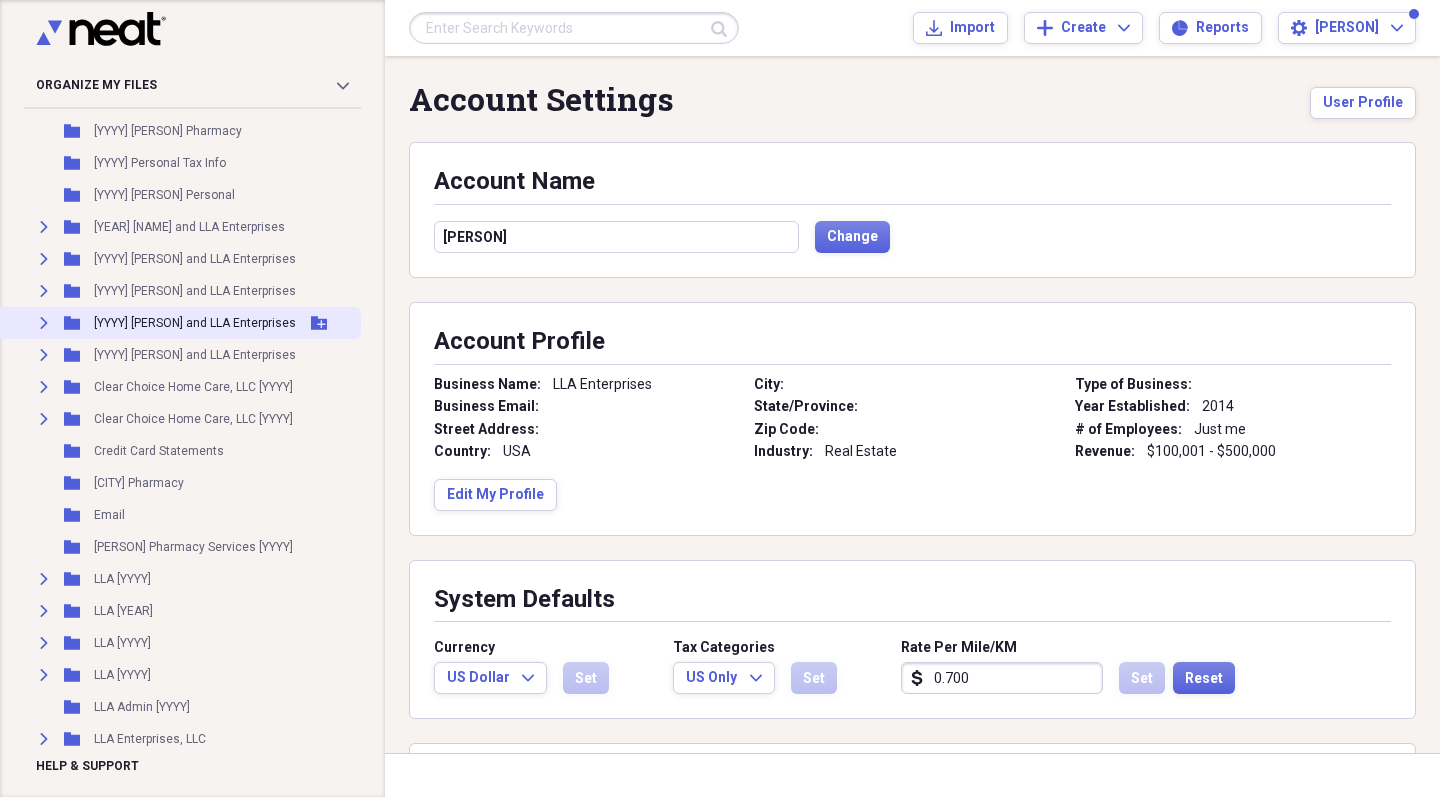 click on "[YYYY] [PERSON] and LLA Enterprises" at bounding box center [195, 323] 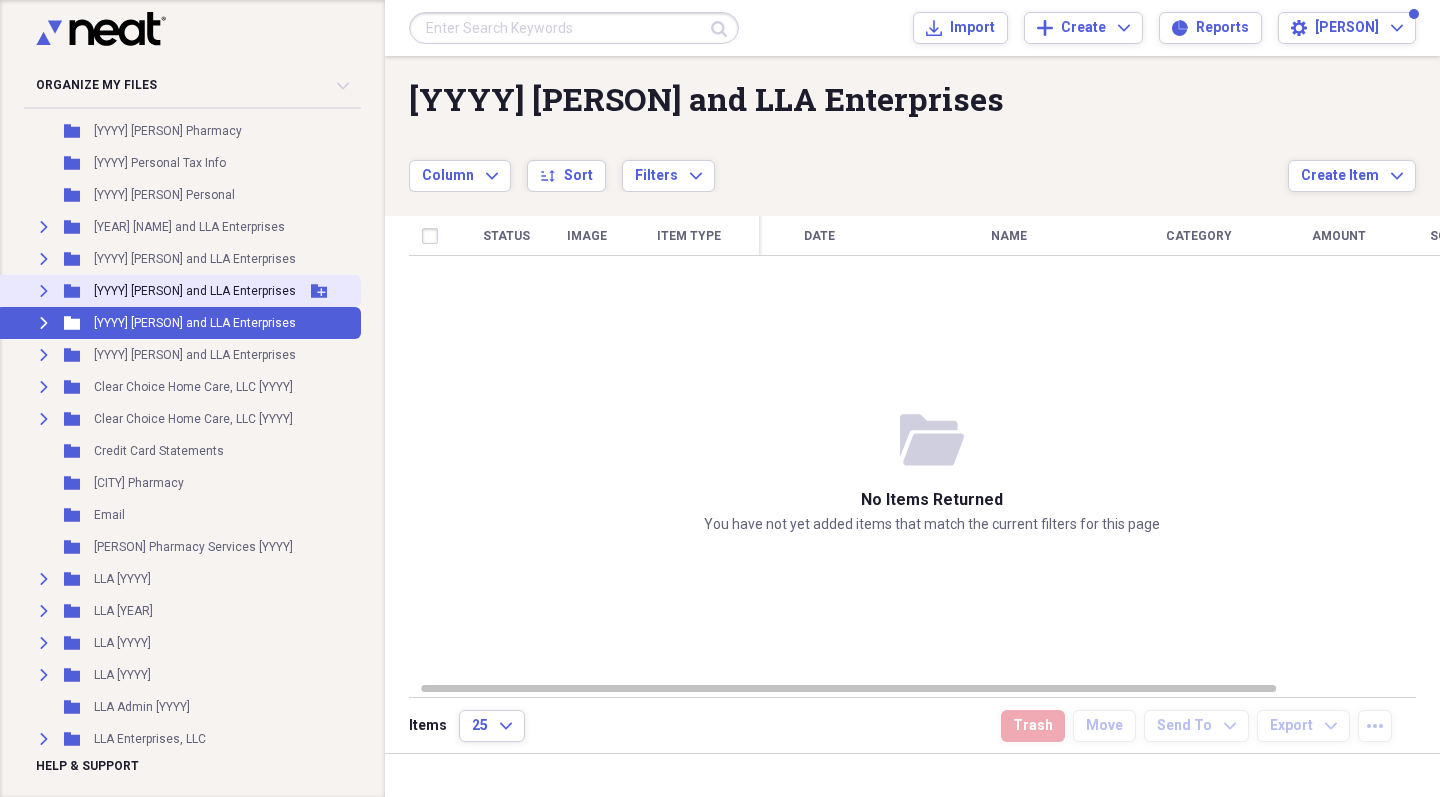 click on "[YYYY] [PERSON] and LLA Enterprises" at bounding box center [195, 291] 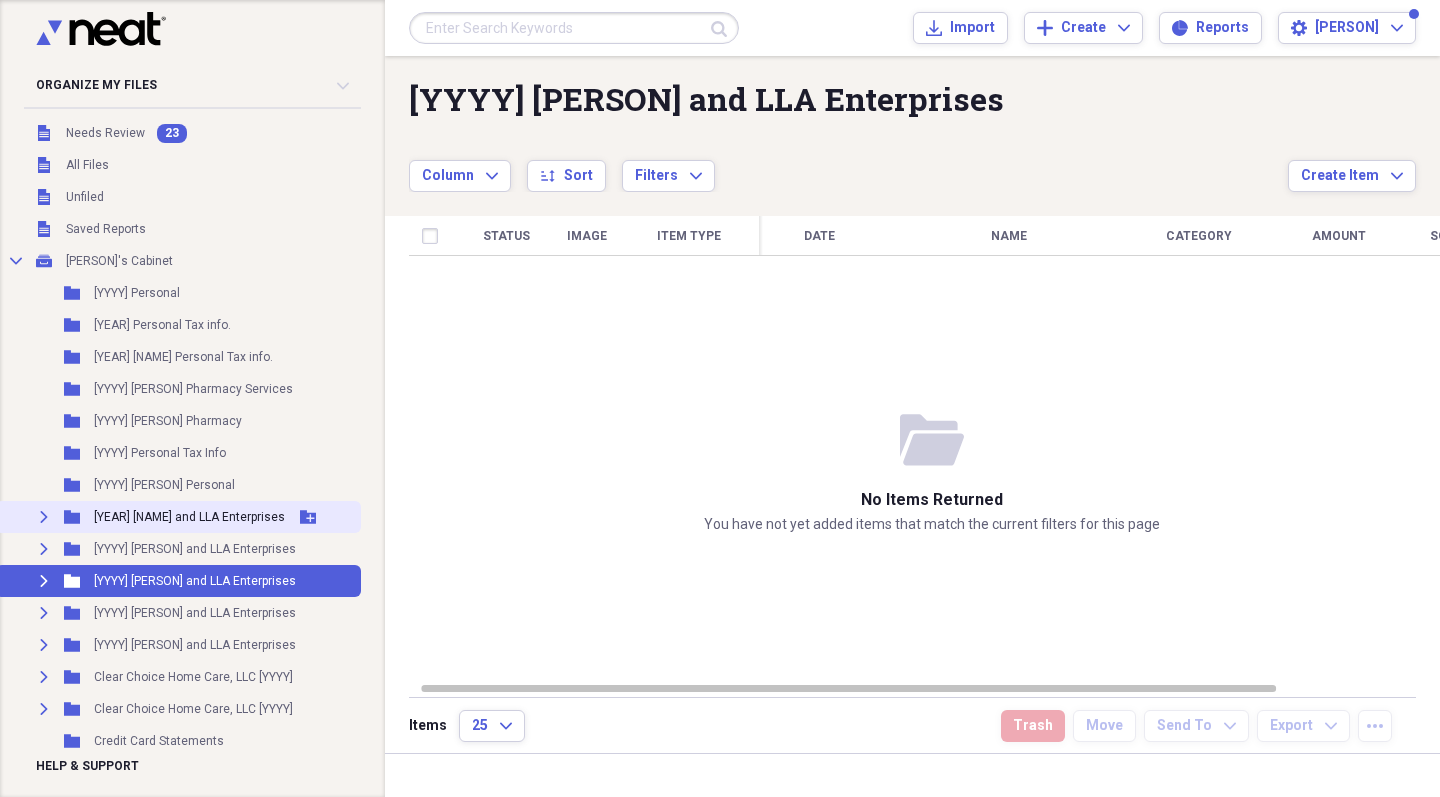 scroll, scrollTop: 0, scrollLeft: 0, axis: both 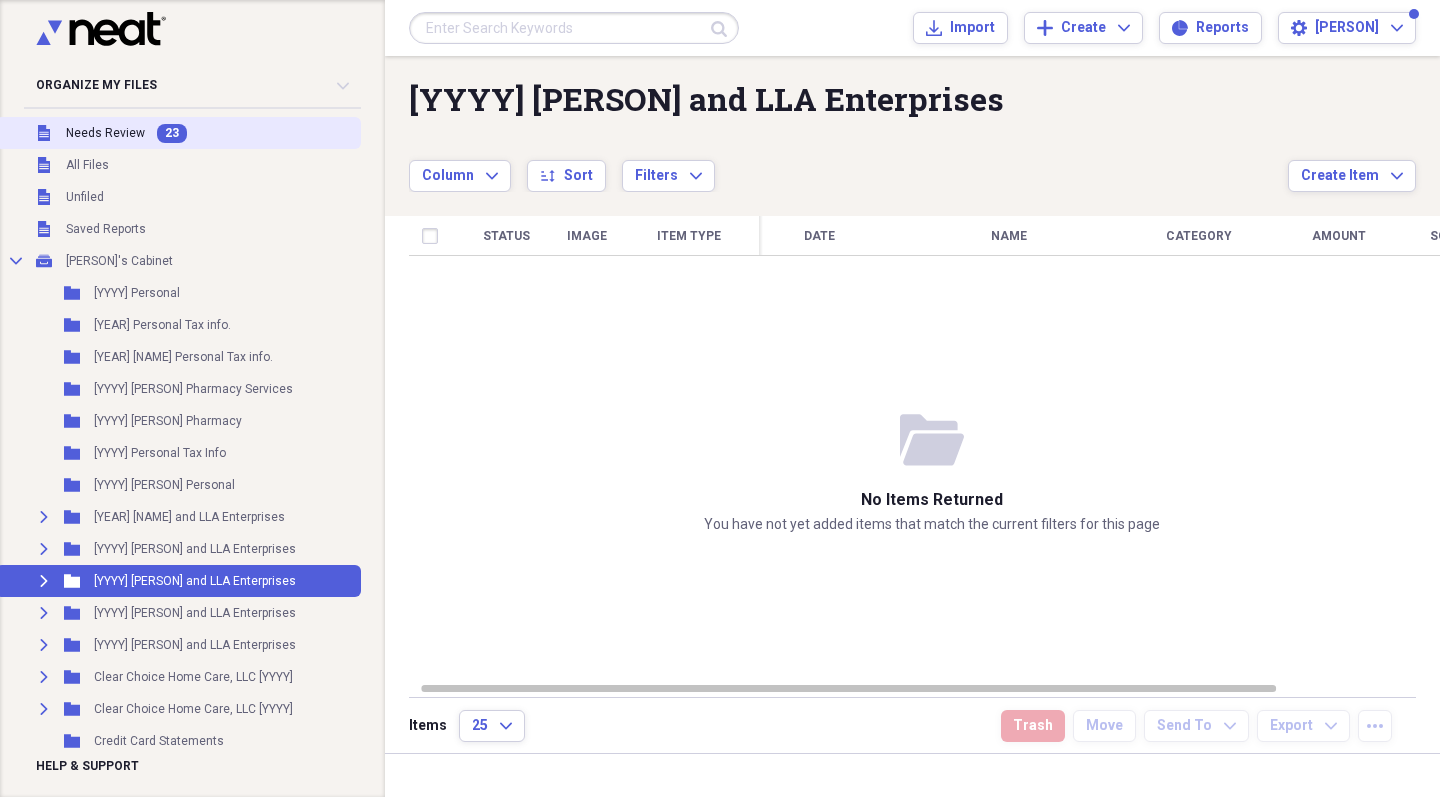 click on "Needs Review" at bounding box center [105, 133] 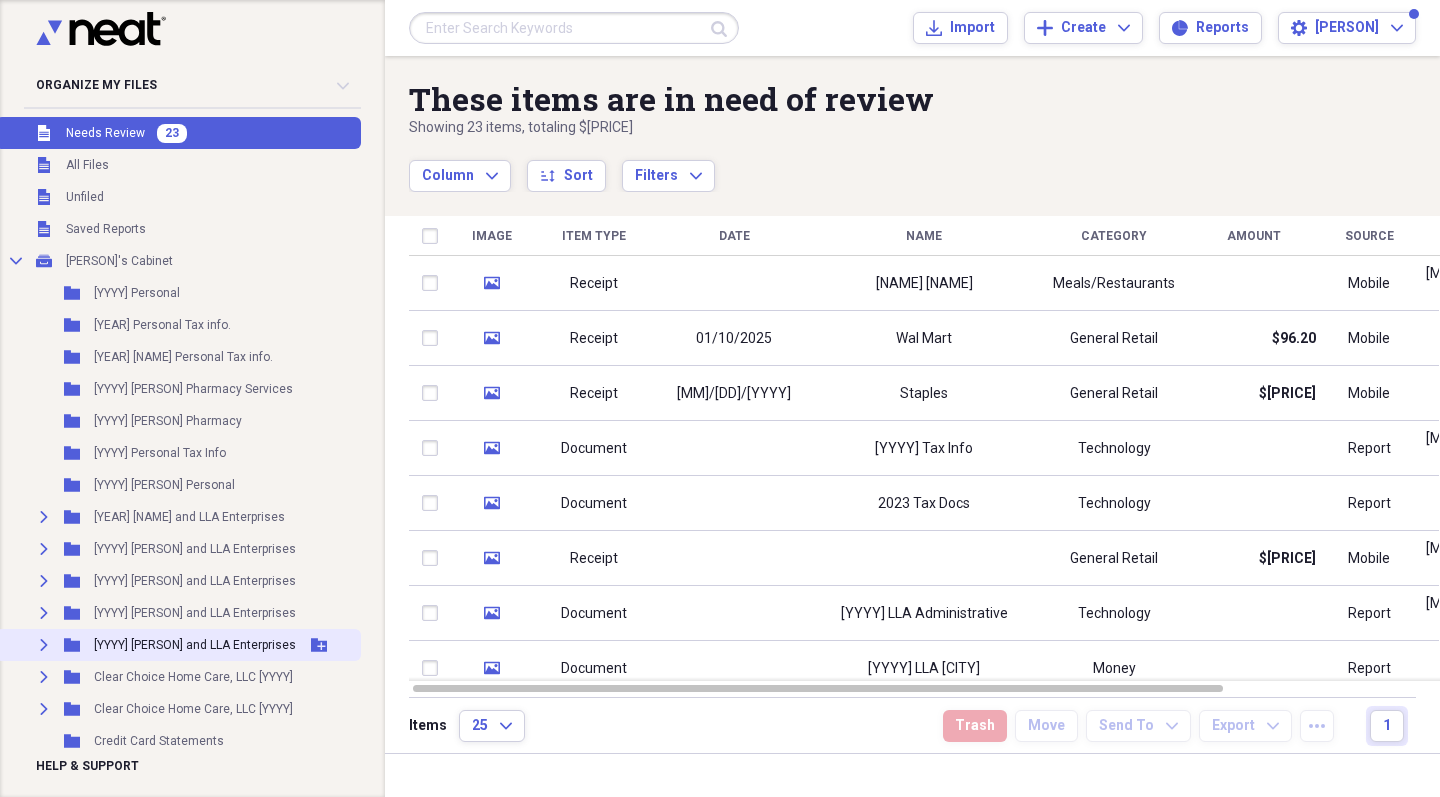 click on "[YYYY] [PERSON] and LLA Enterprises" at bounding box center (195, 645) 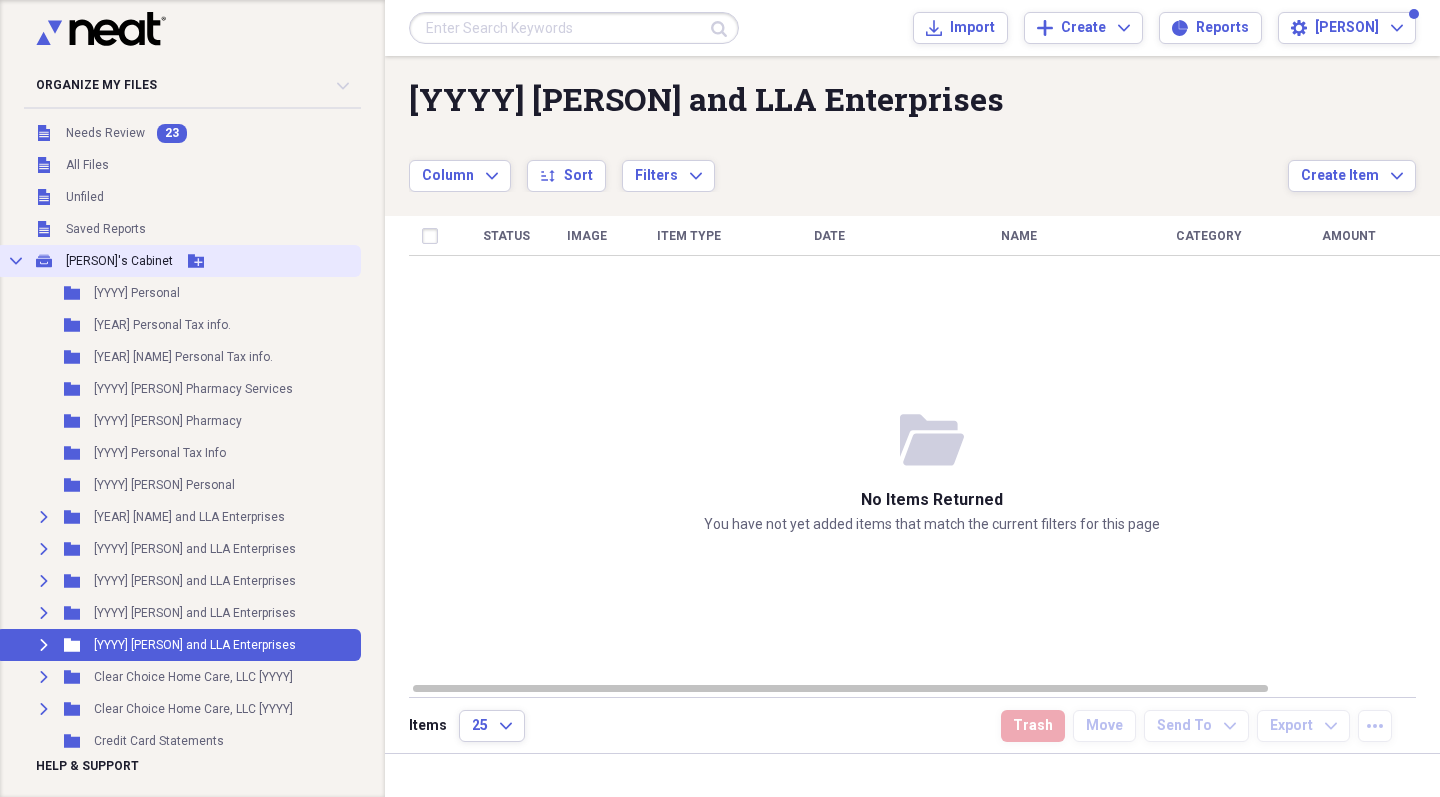 click on "[PERSON]'s Cabinet" at bounding box center (119, 261) 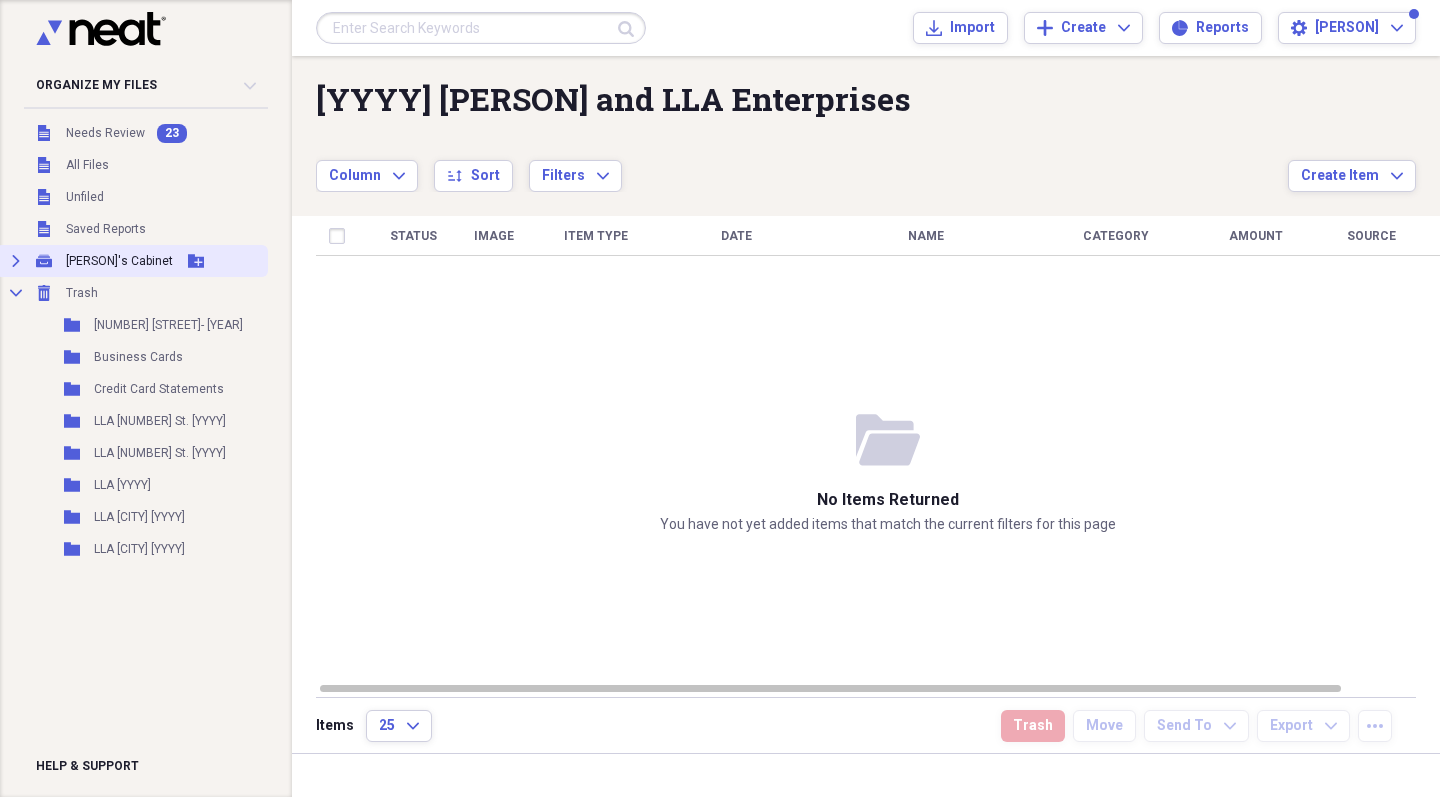 click on "Expand My Cabinet [NAME]'s Cabinet Add Folder" at bounding box center (132, 261) 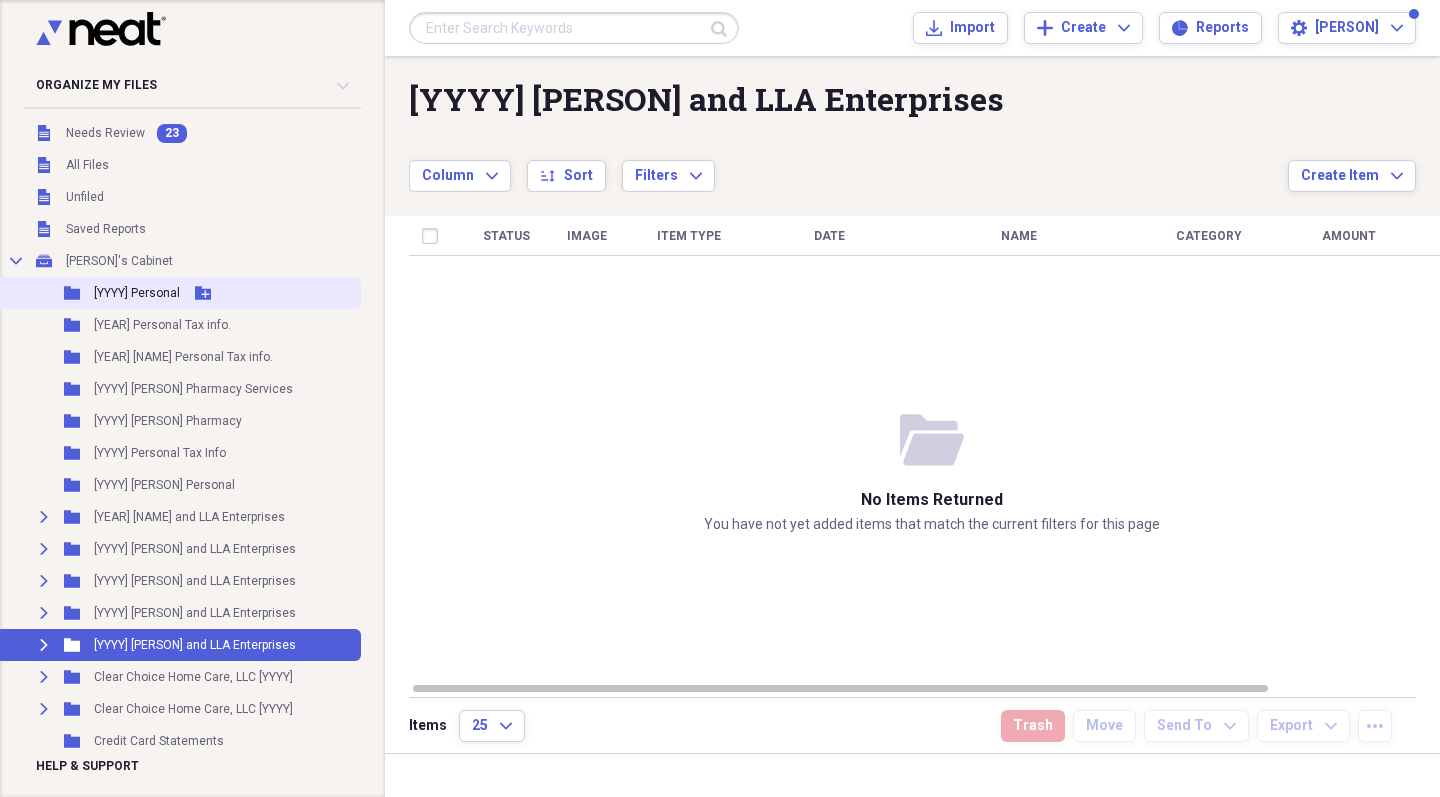 click on "[YYYY] Personal" at bounding box center [137, 293] 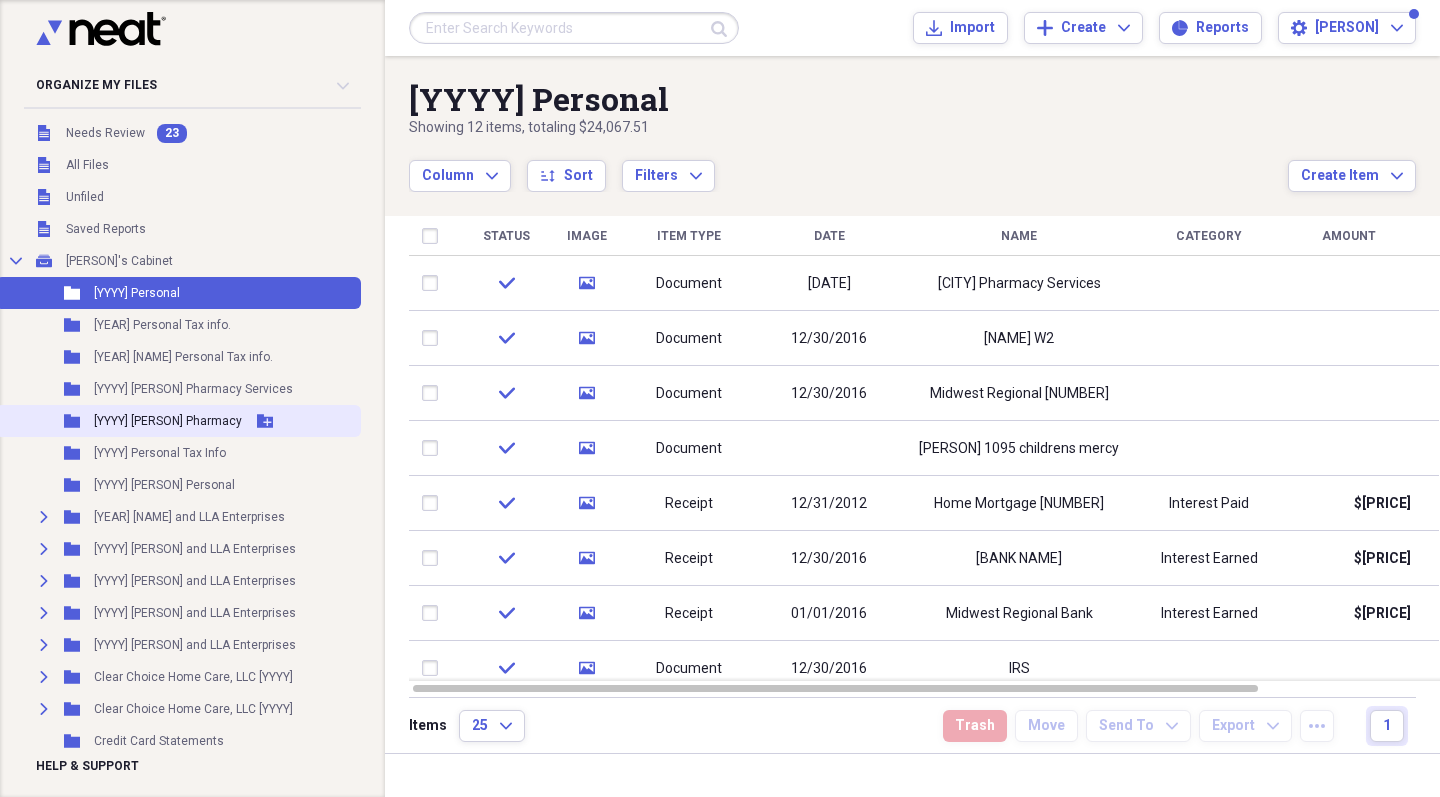 scroll, scrollTop: 0, scrollLeft: 0, axis: both 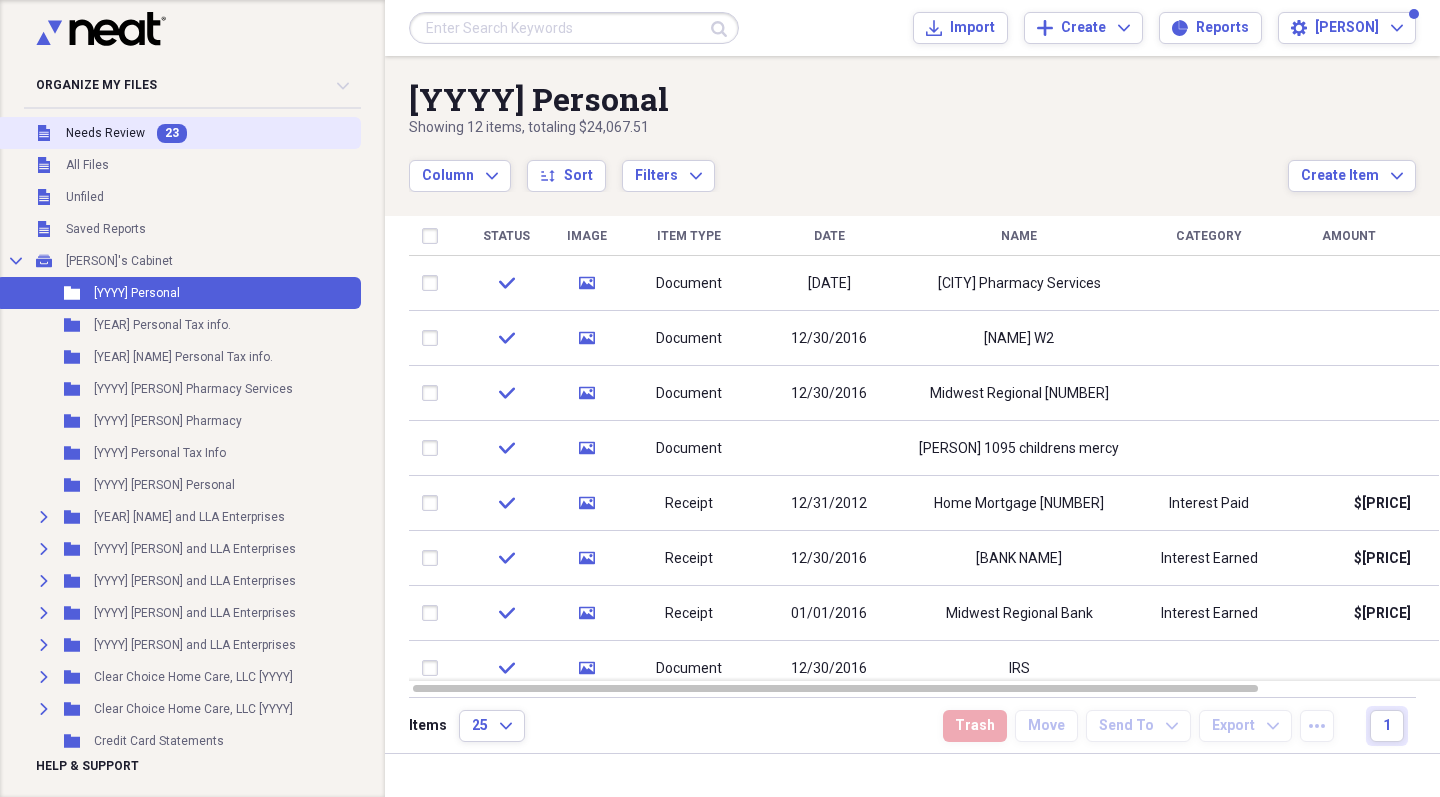 click on "Needs Review" at bounding box center [105, 133] 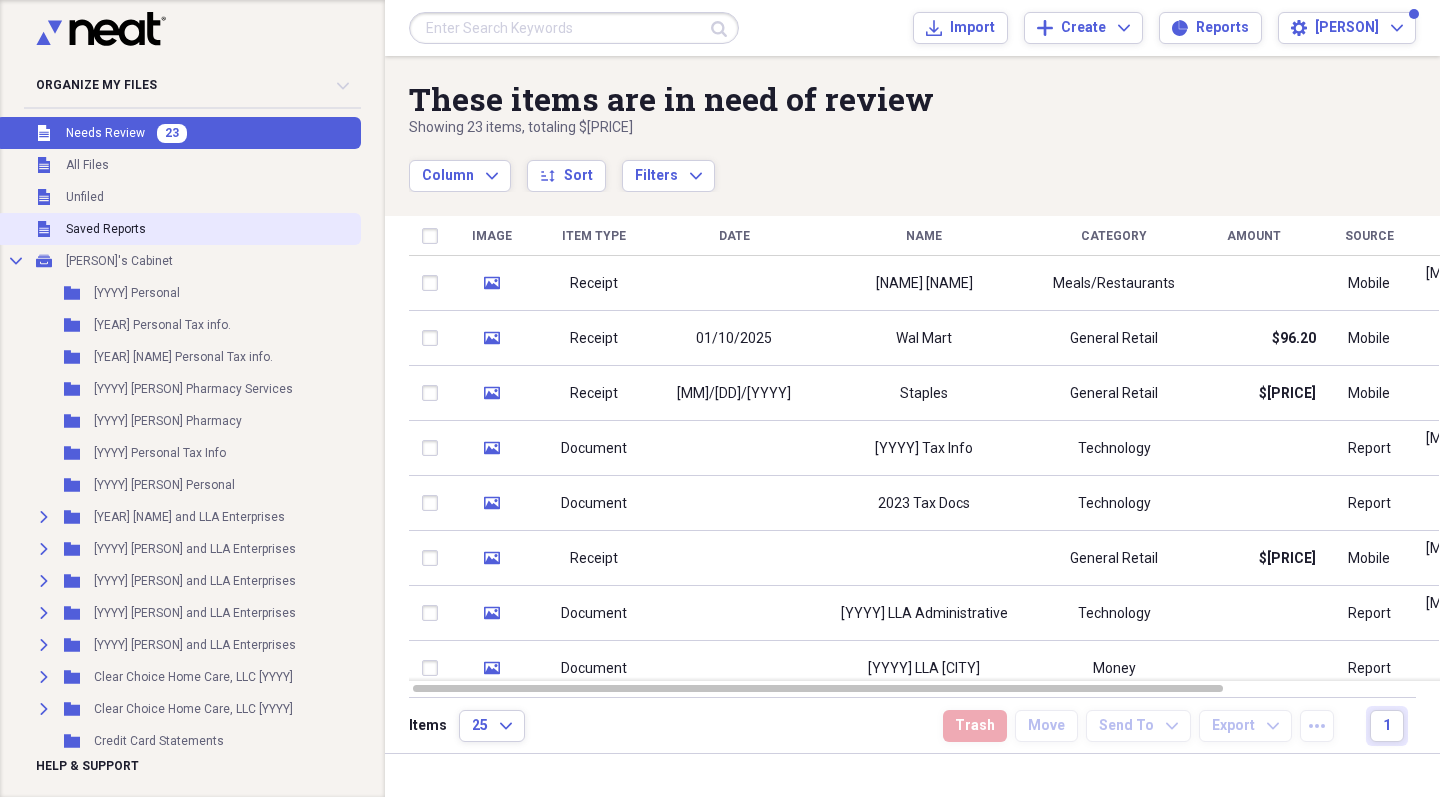 click on "Saved Reports" at bounding box center (106, 229) 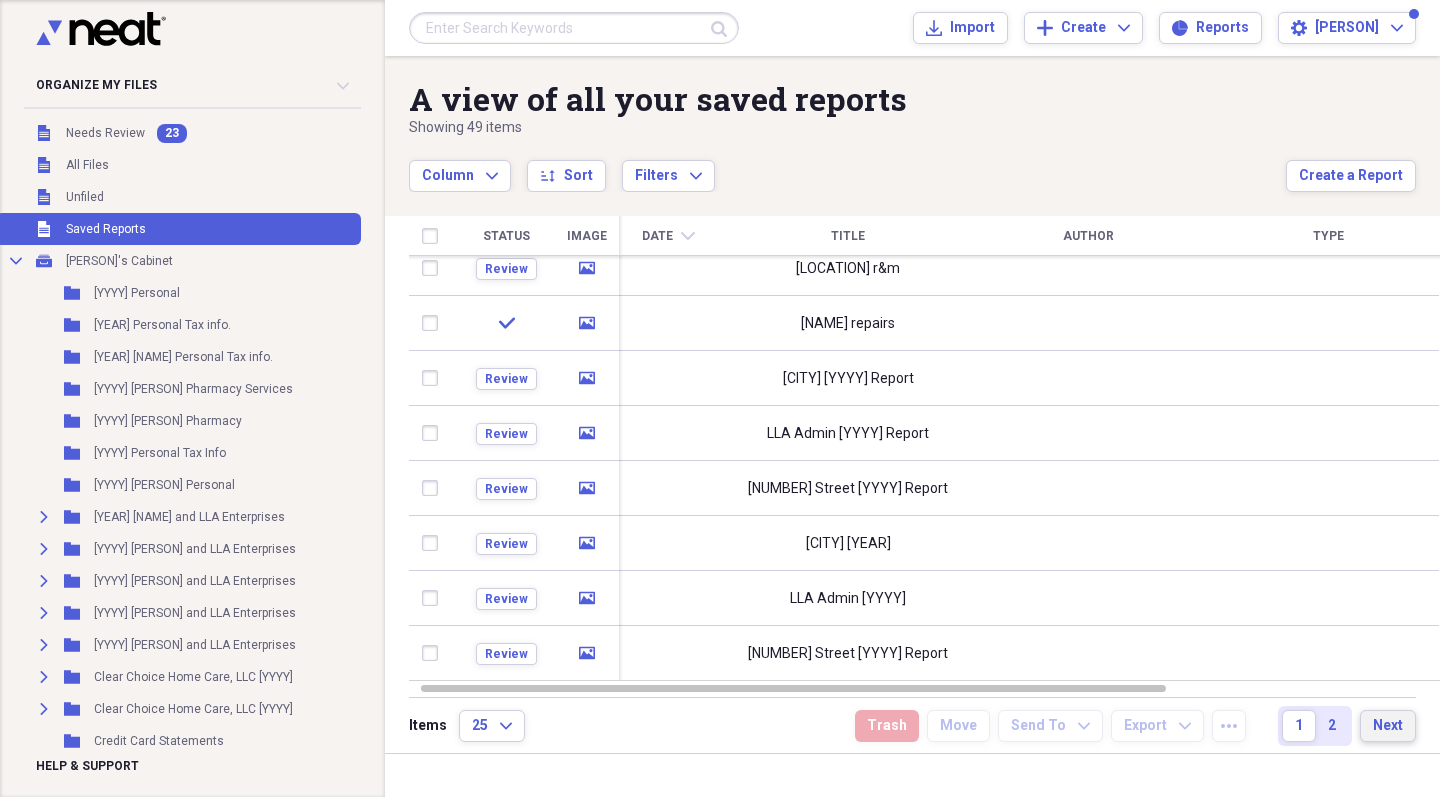 click on "Next" at bounding box center [1388, 726] 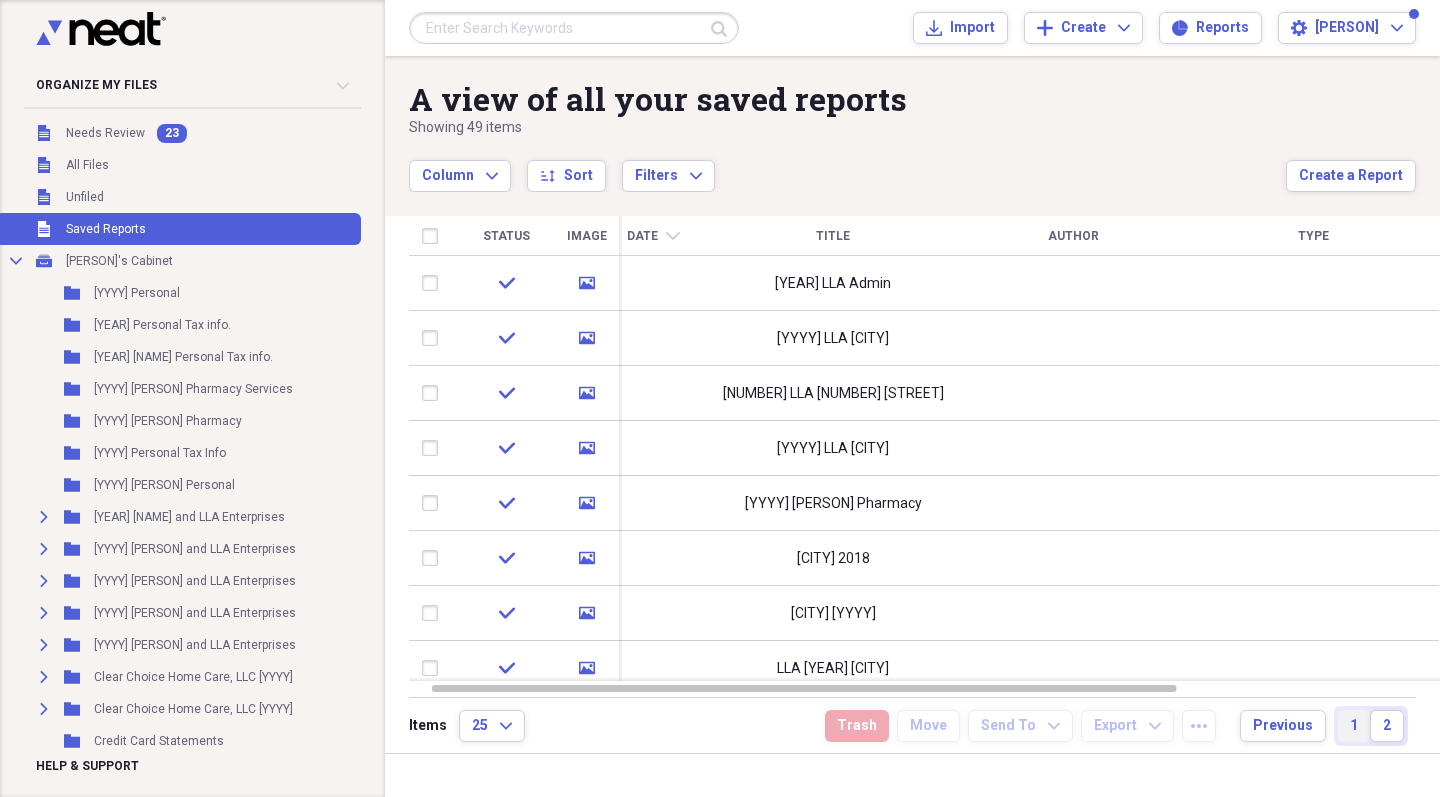 click on "1" at bounding box center (1354, 726) 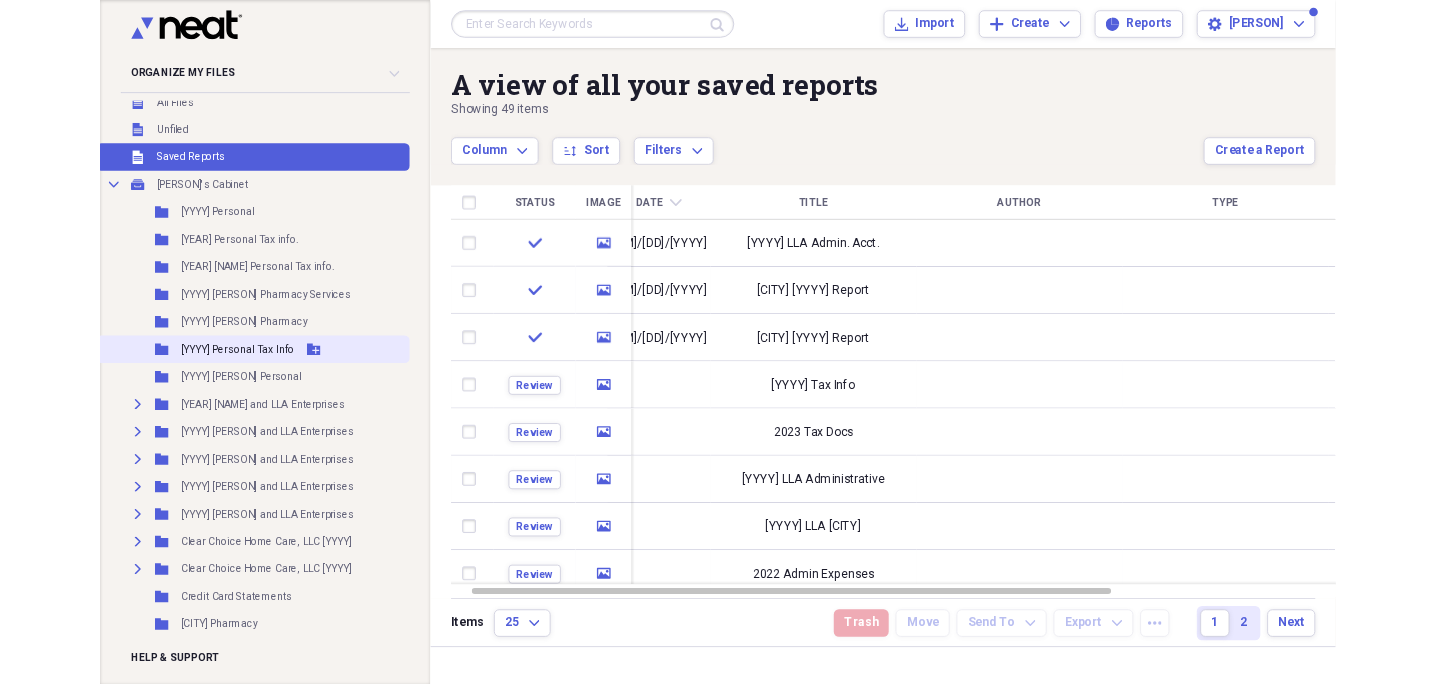 scroll, scrollTop: 0, scrollLeft: 0, axis: both 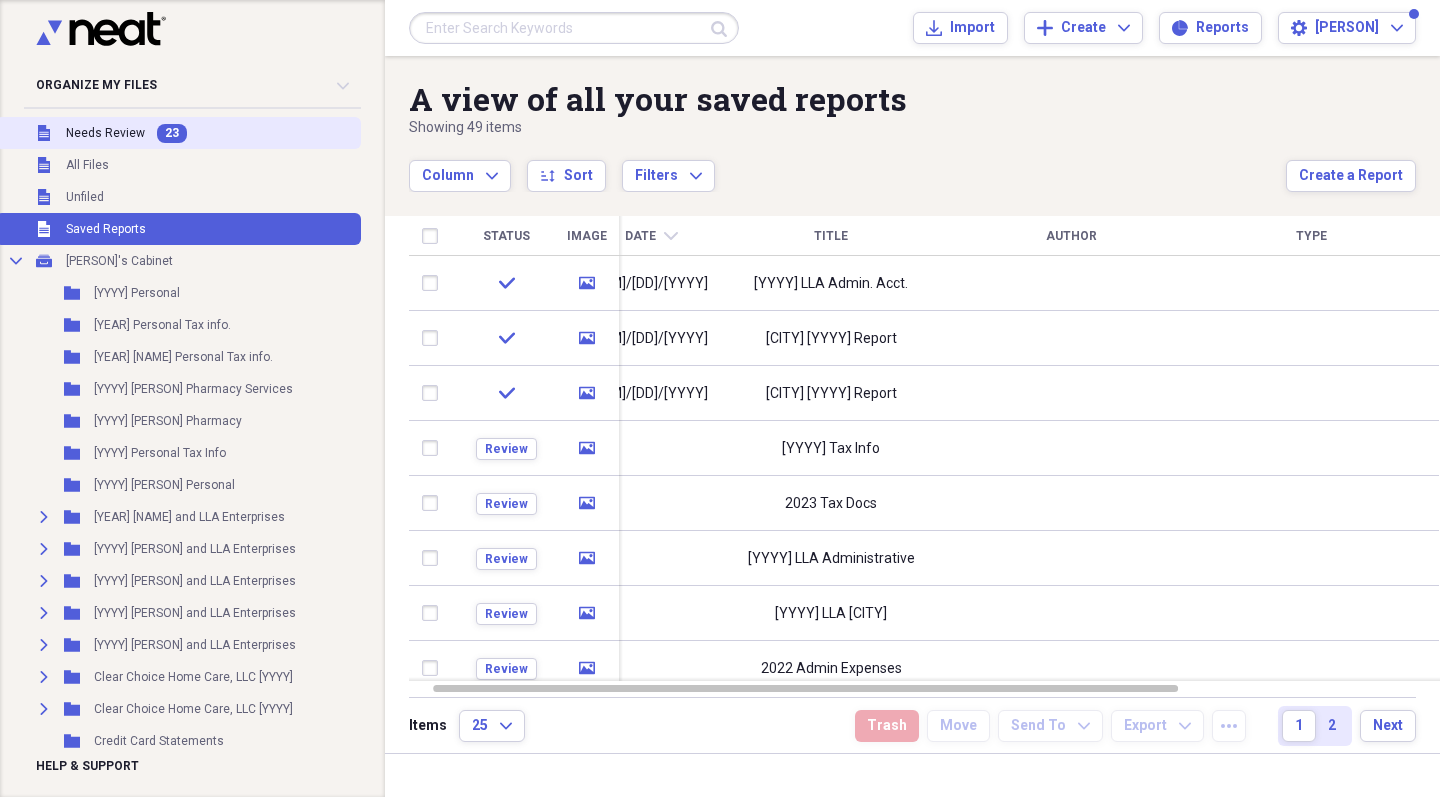 click on "Needs Review" at bounding box center [105, 133] 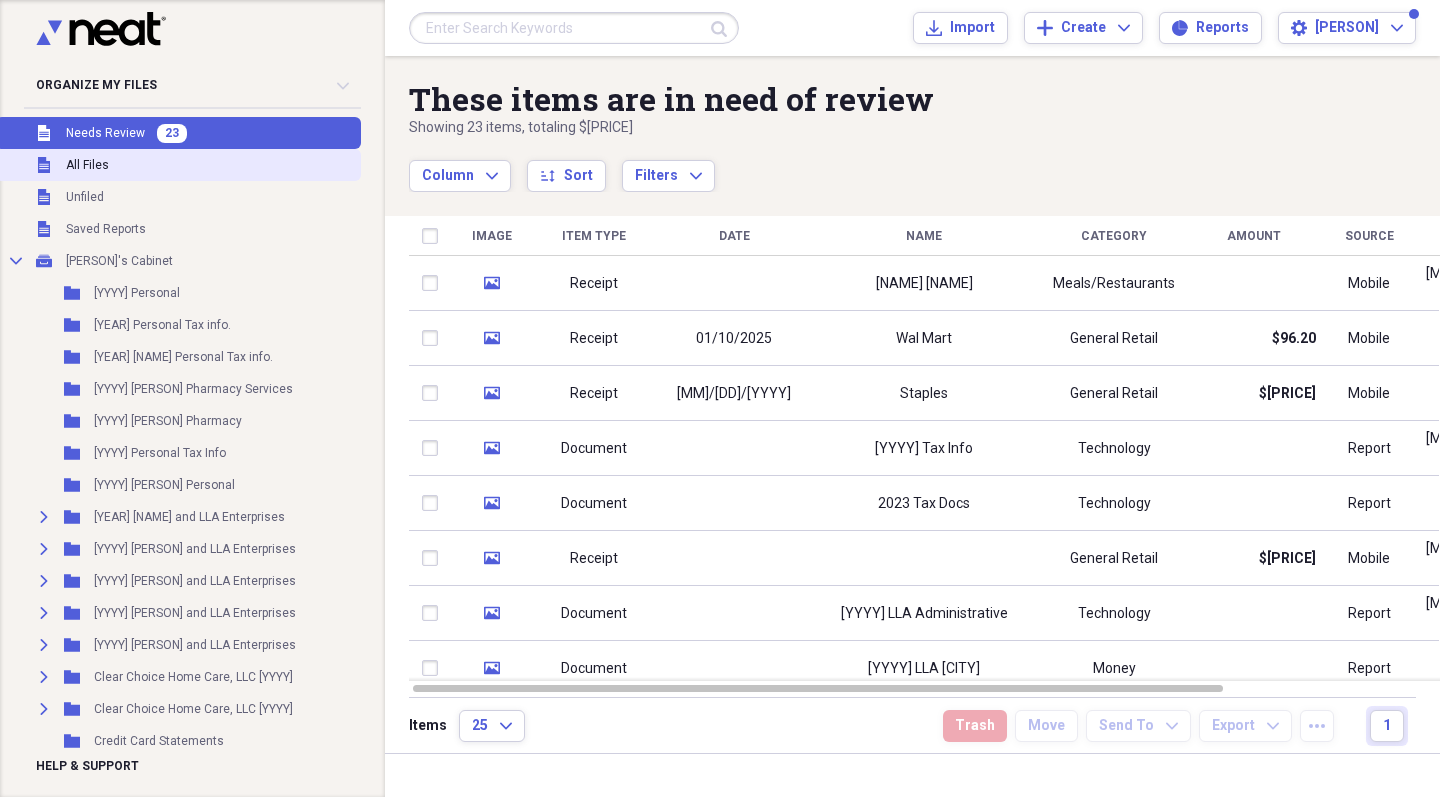 click on "All Files" at bounding box center [87, 165] 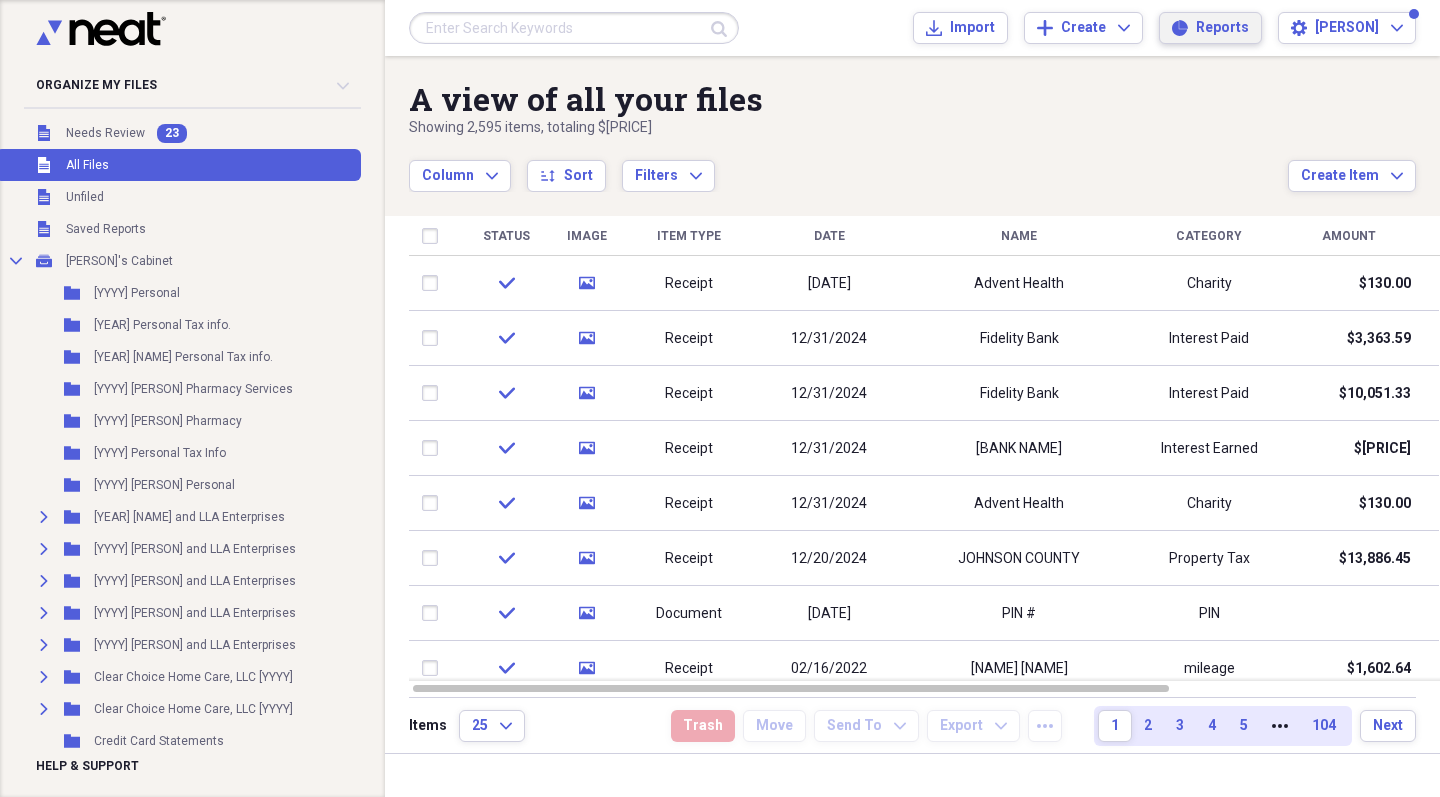 click on "Reports Reports" at bounding box center [1210, 28] 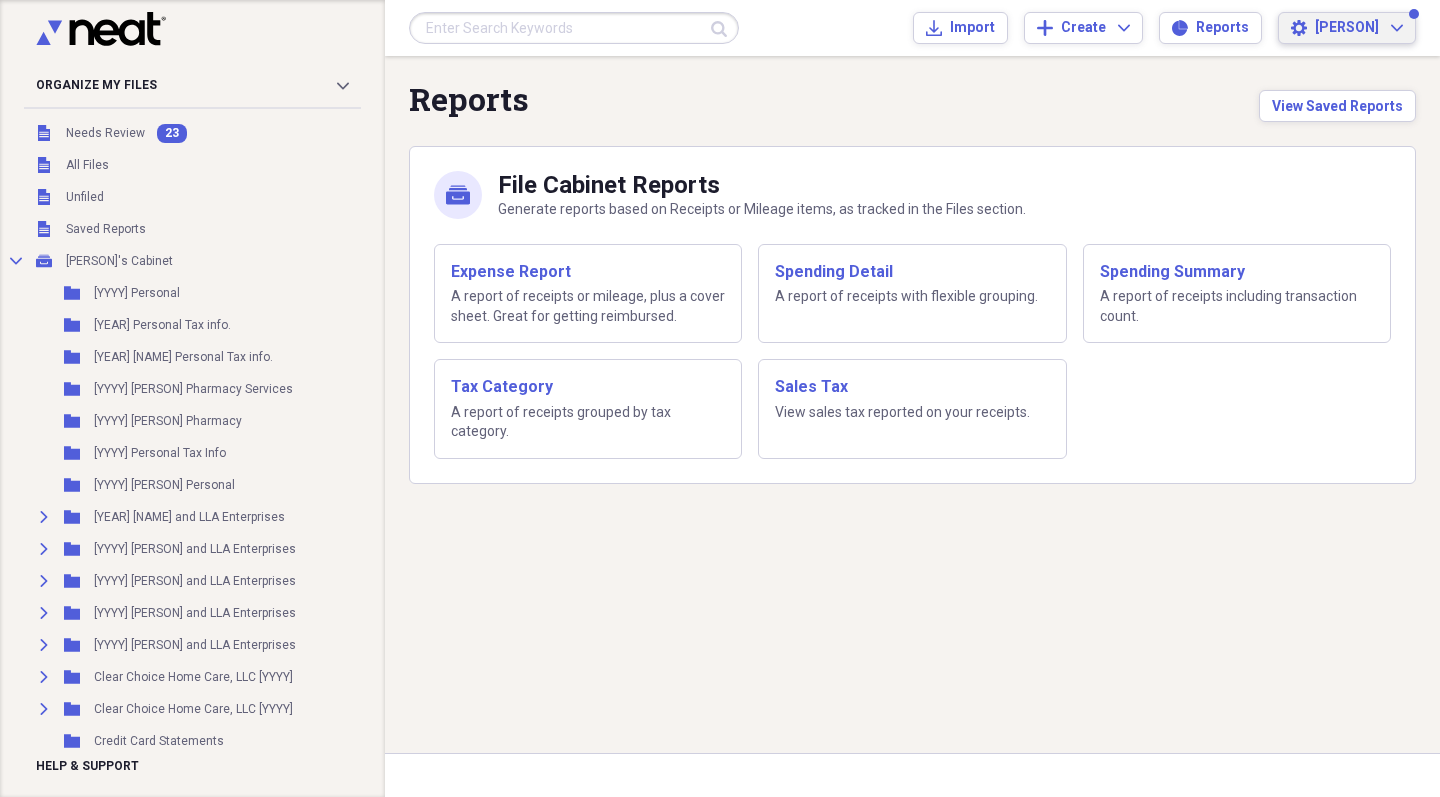 click on "Settings [NAME] Expand" at bounding box center (1347, 28) 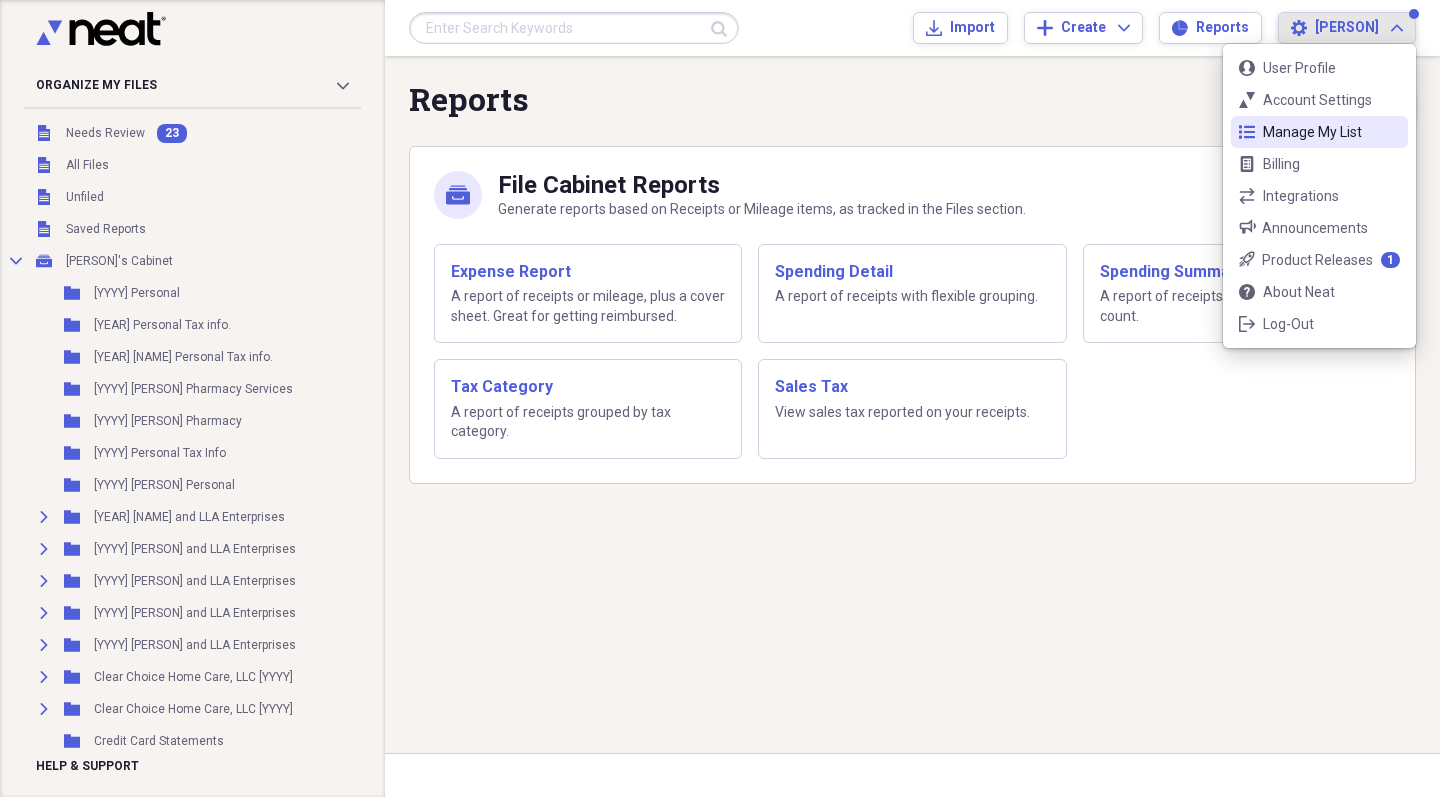 click on "Manage My List" at bounding box center (1319, 132) 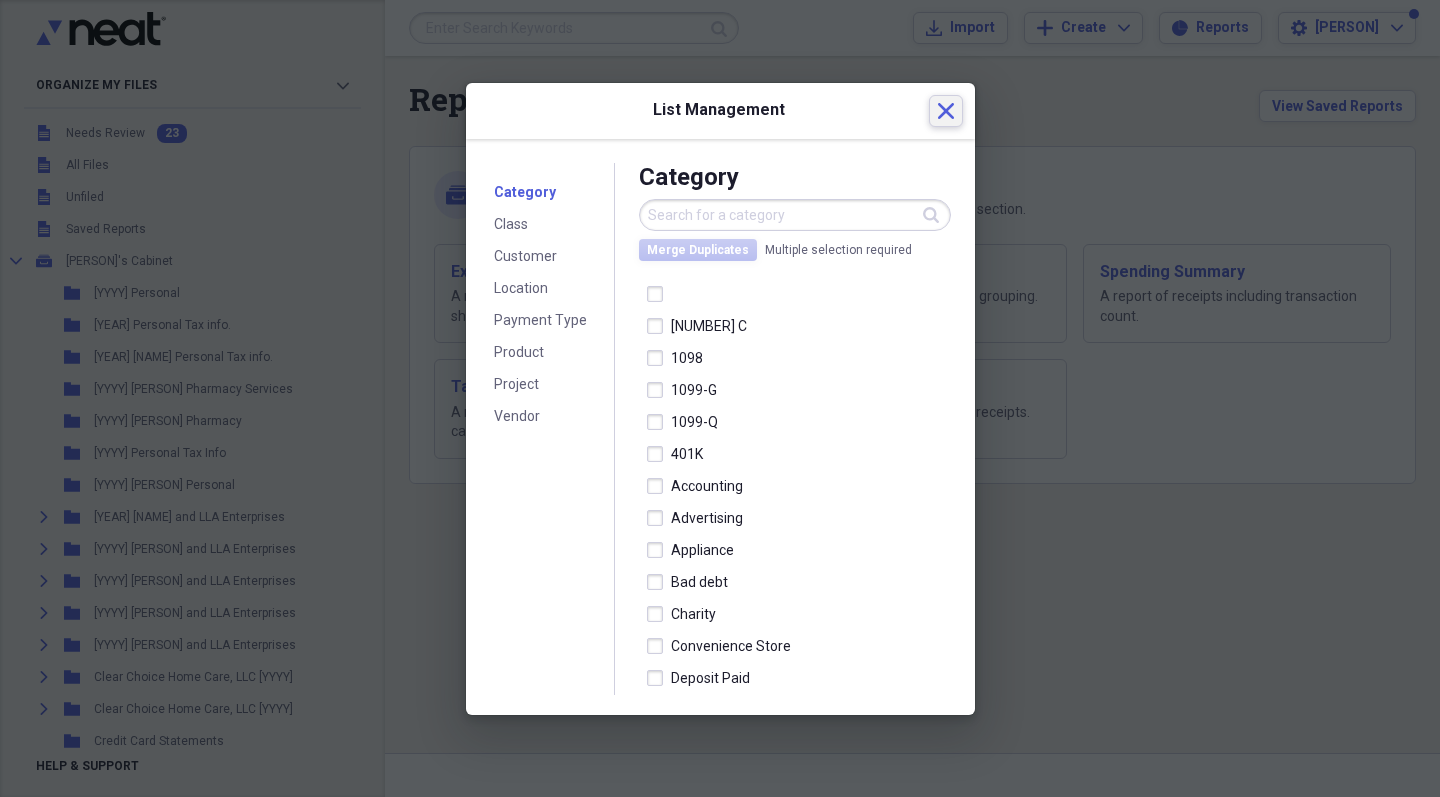 click on "Close" 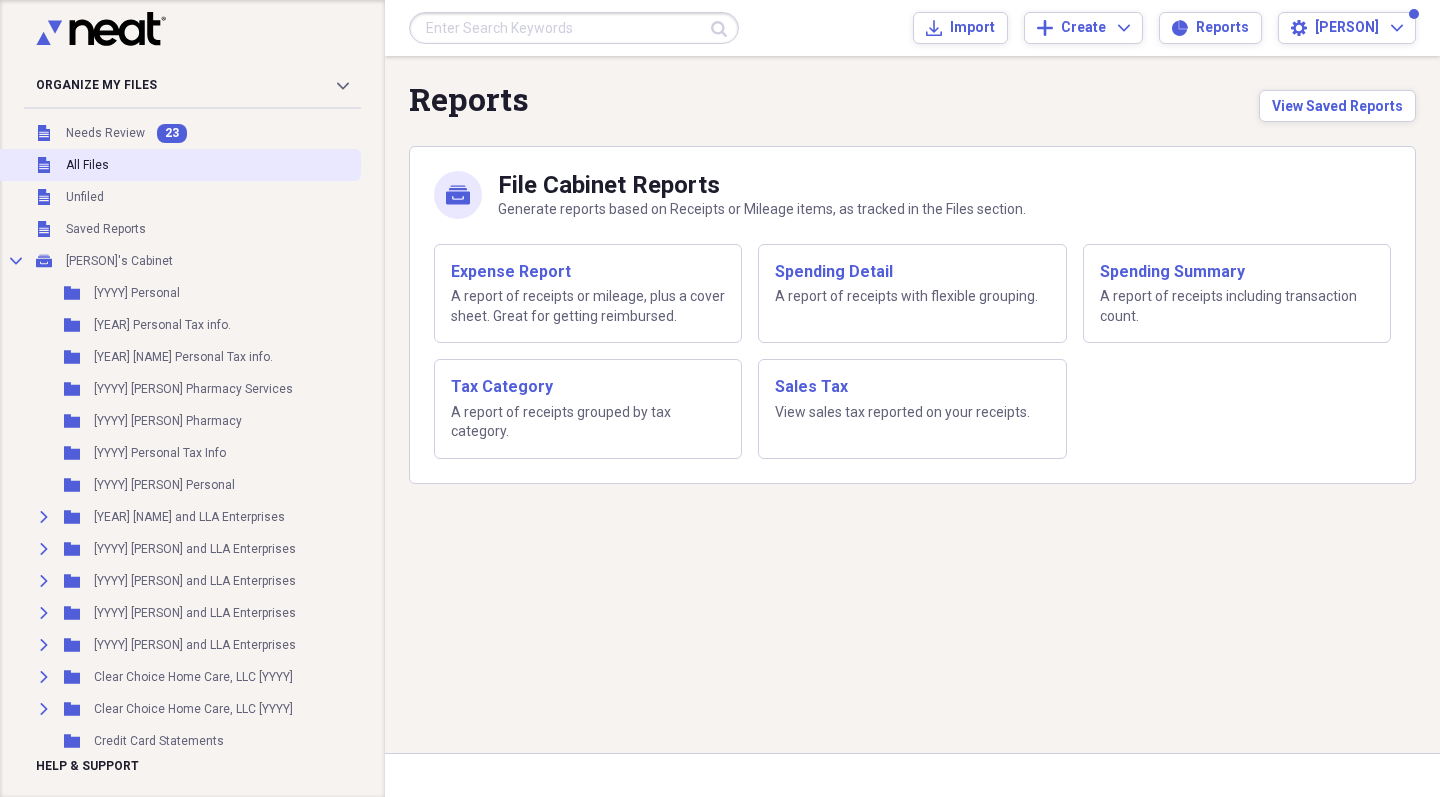 click on "All Files" at bounding box center (87, 165) 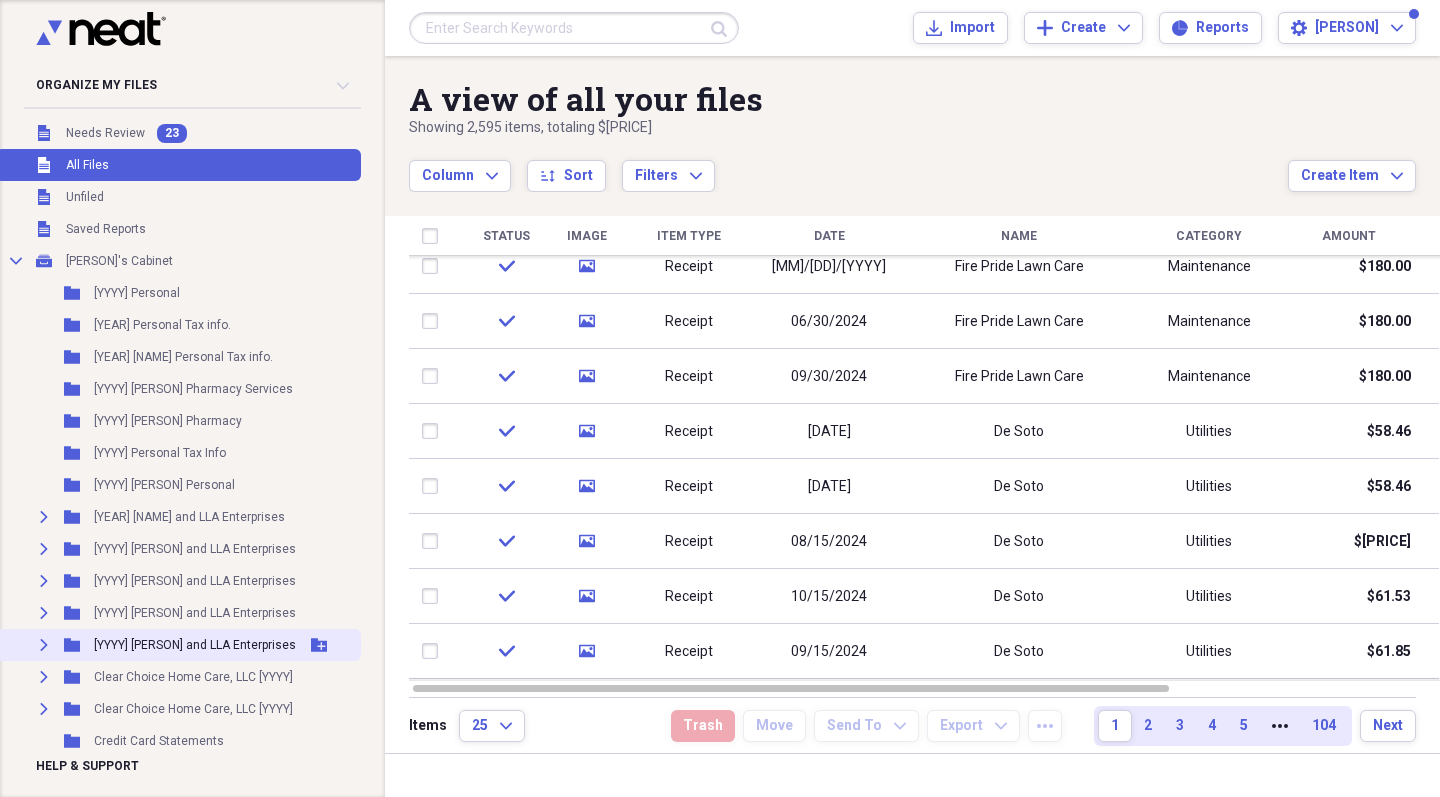 click on "[YYYY] [PERSON] and LLA Enterprises" at bounding box center (195, 645) 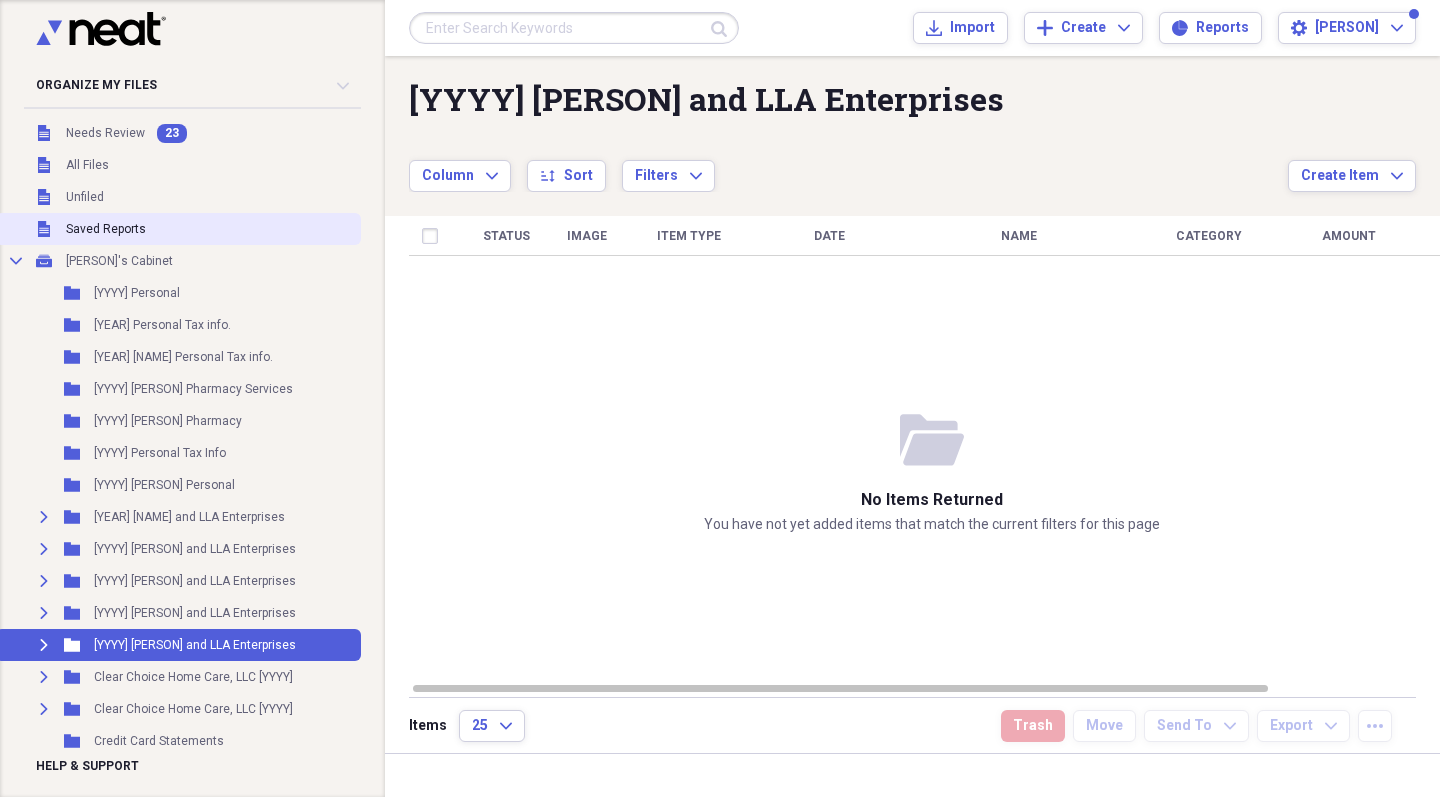 click on "Saved Reports" at bounding box center (106, 229) 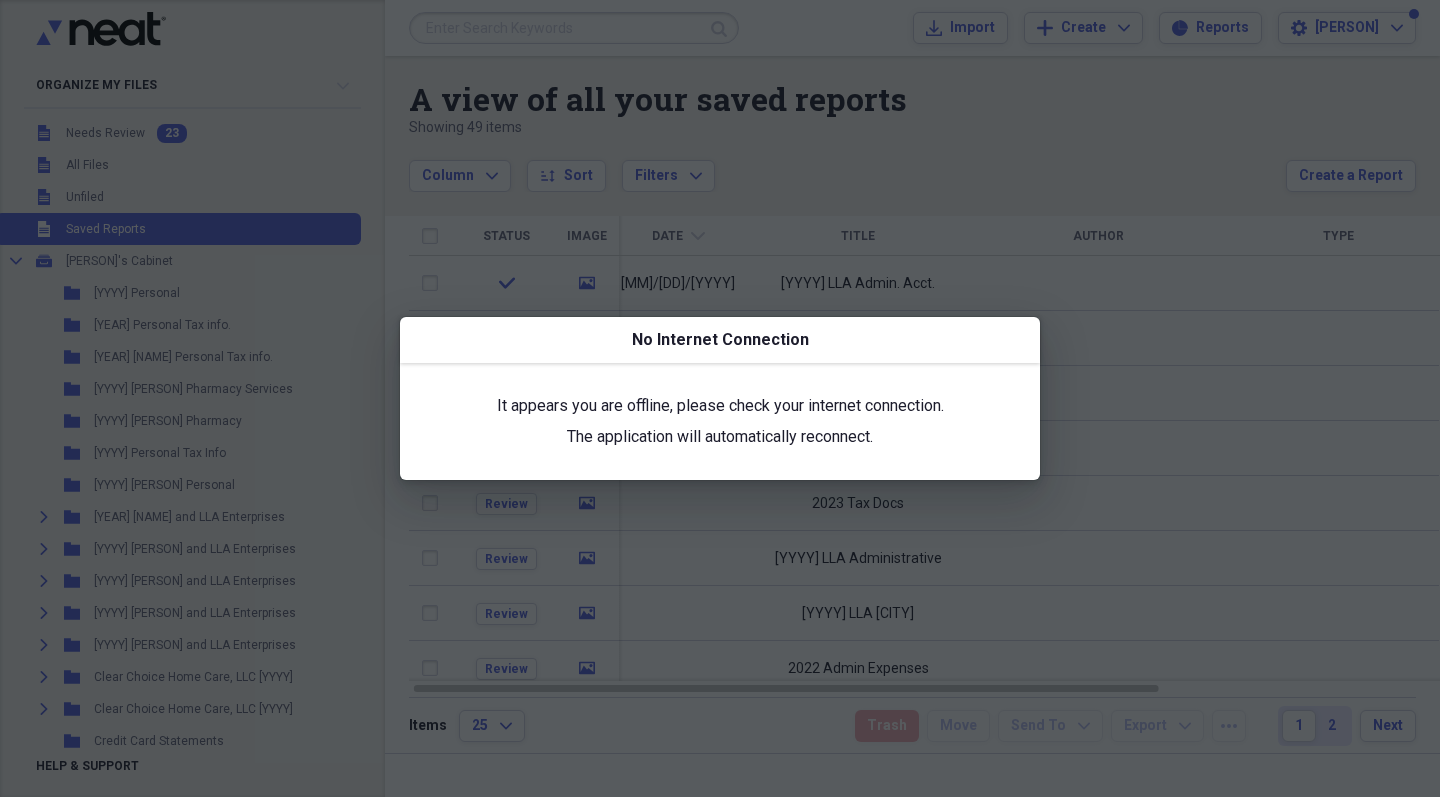 click at bounding box center [720, 398] 